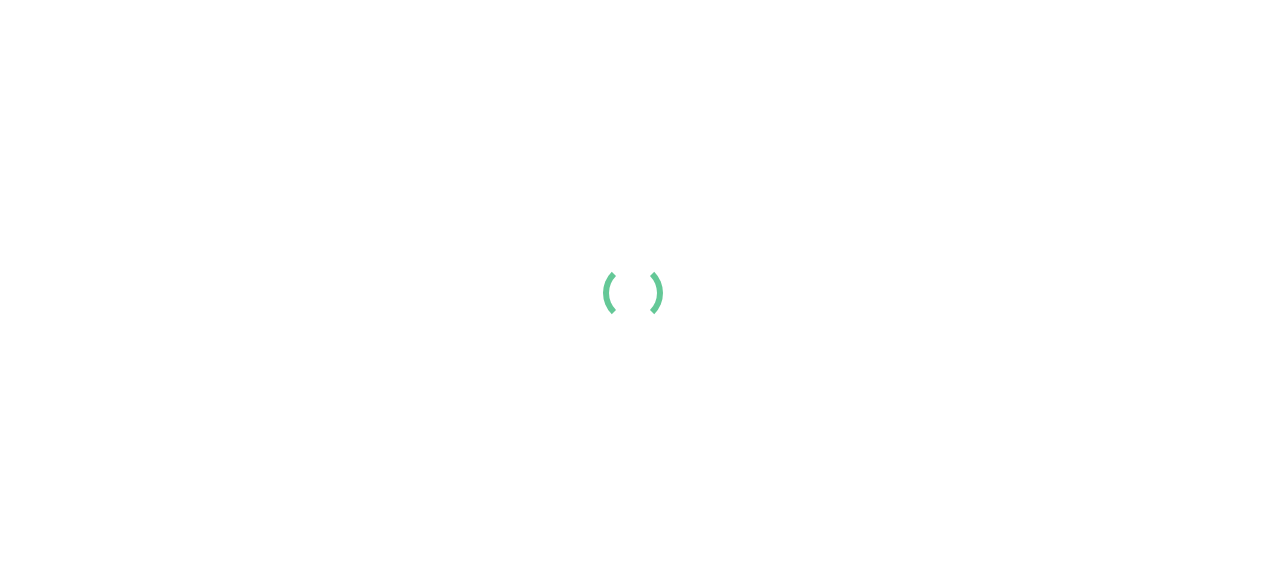 scroll, scrollTop: 0, scrollLeft: 0, axis: both 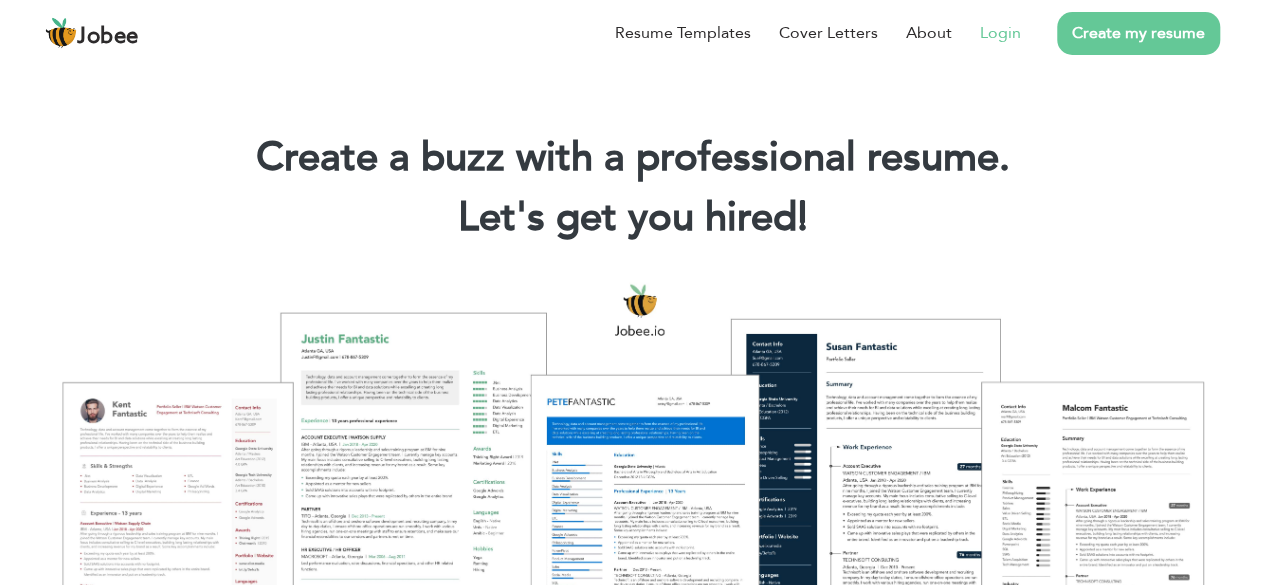 click on "Login" at bounding box center [1000, 33] 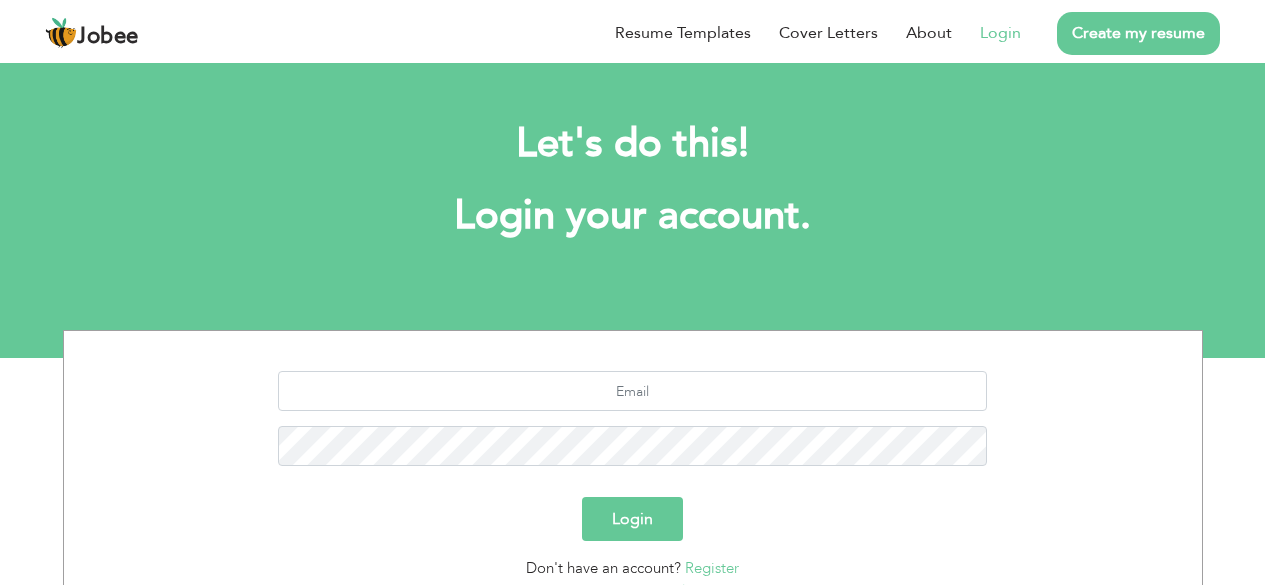 scroll, scrollTop: 0, scrollLeft: 0, axis: both 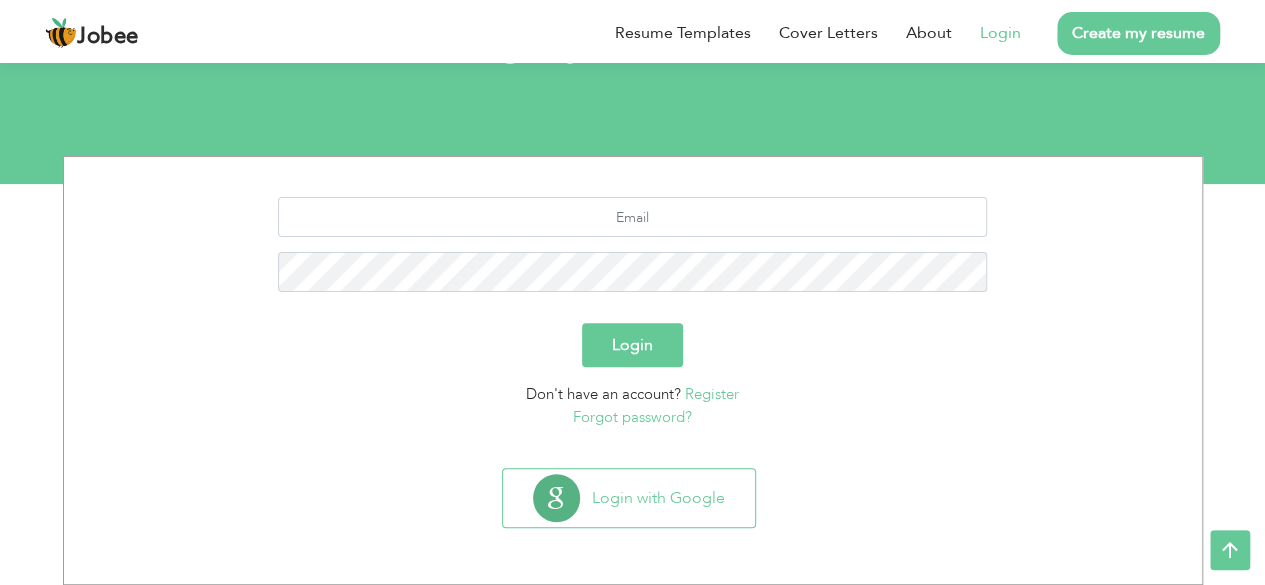 click at bounding box center (1230, 550) 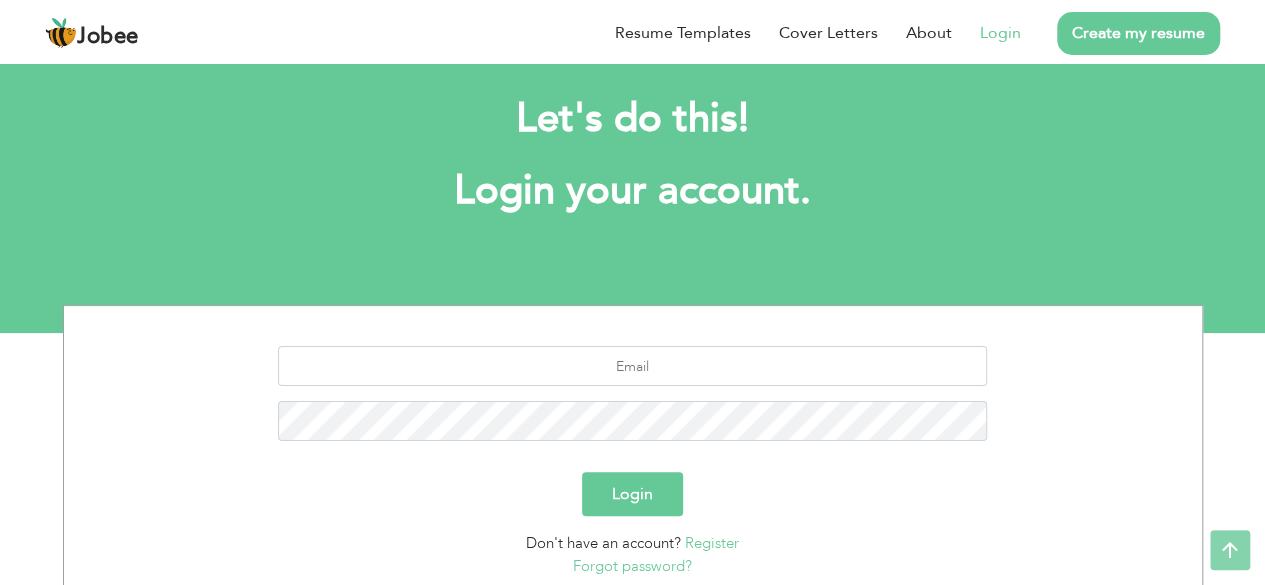 scroll, scrollTop: 0, scrollLeft: 0, axis: both 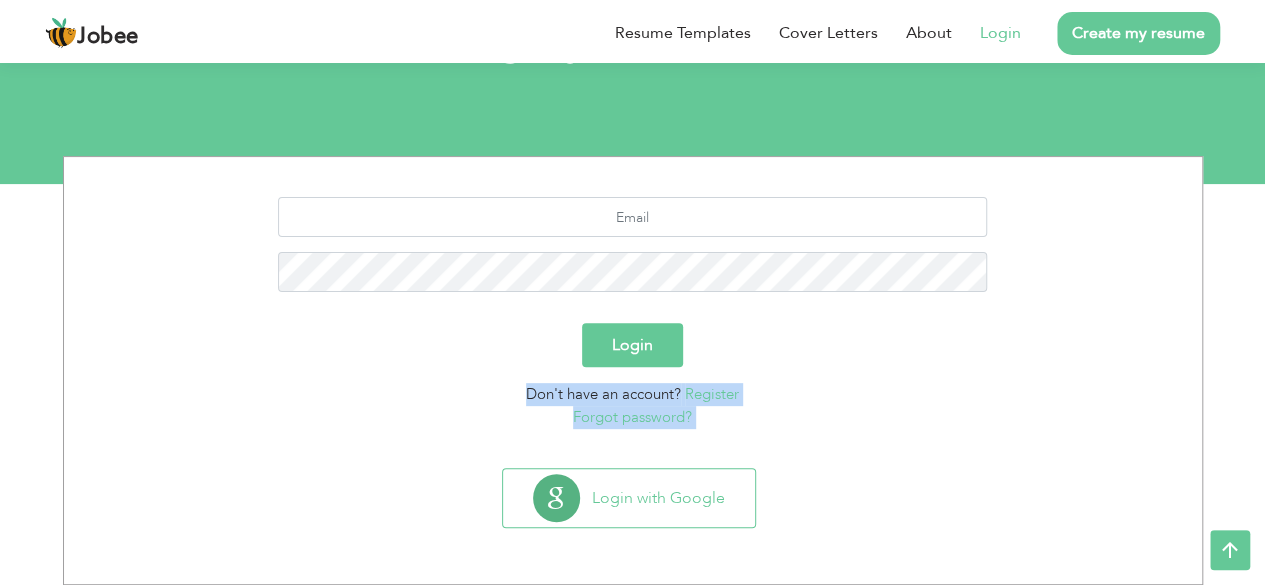 drag, startPoint x: 278, startPoint y: 298, endPoint x: 844, endPoint y: 521, distance: 608.3461 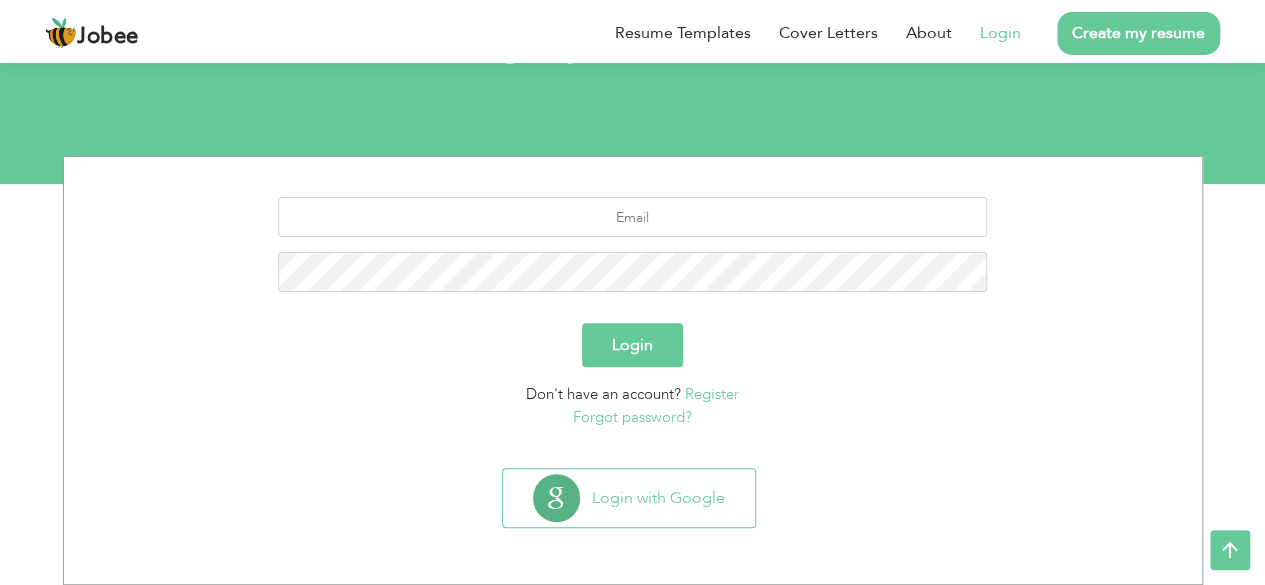click on "Login with Google" at bounding box center (633, 506) 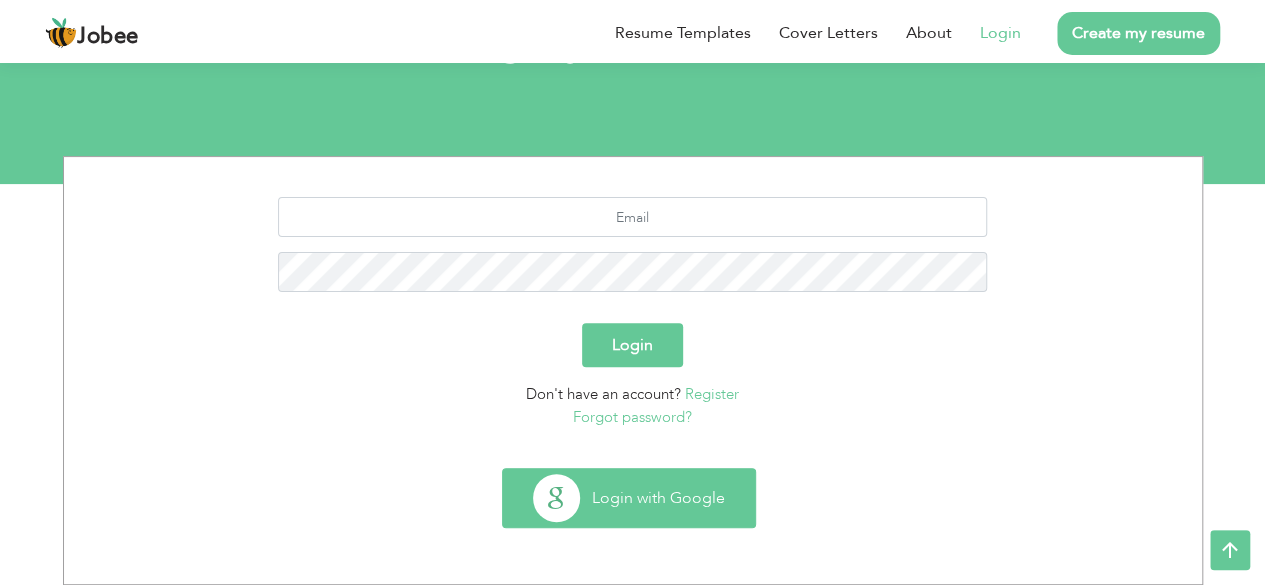 click on "Login with Google" at bounding box center (629, 498) 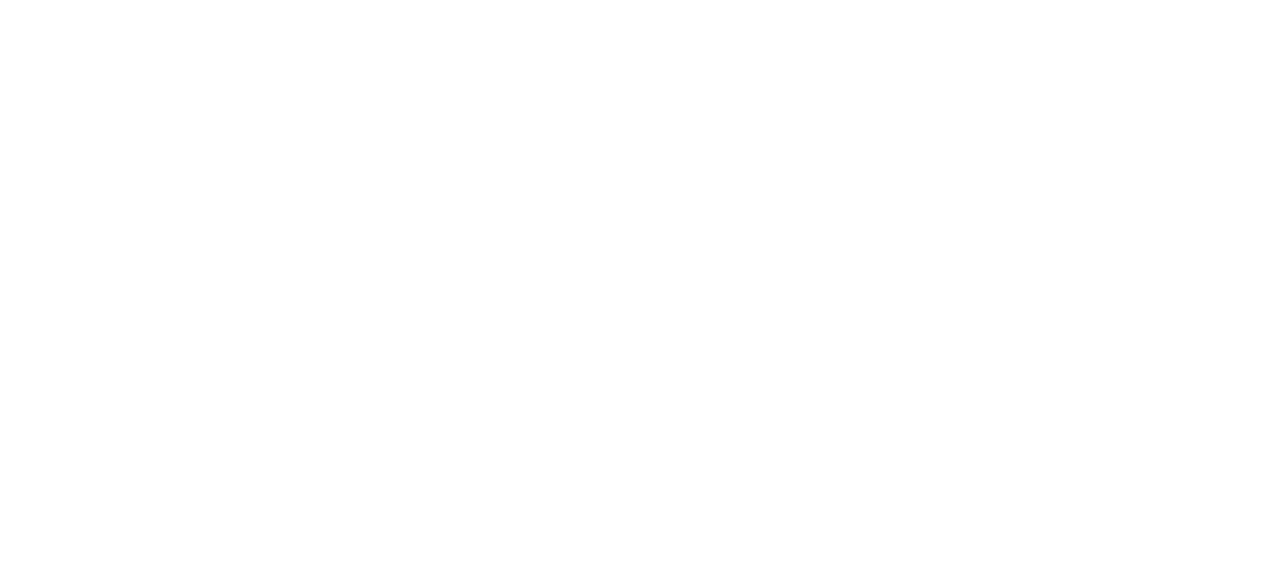 scroll, scrollTop: 0, scrollLeft: 0, axis: both 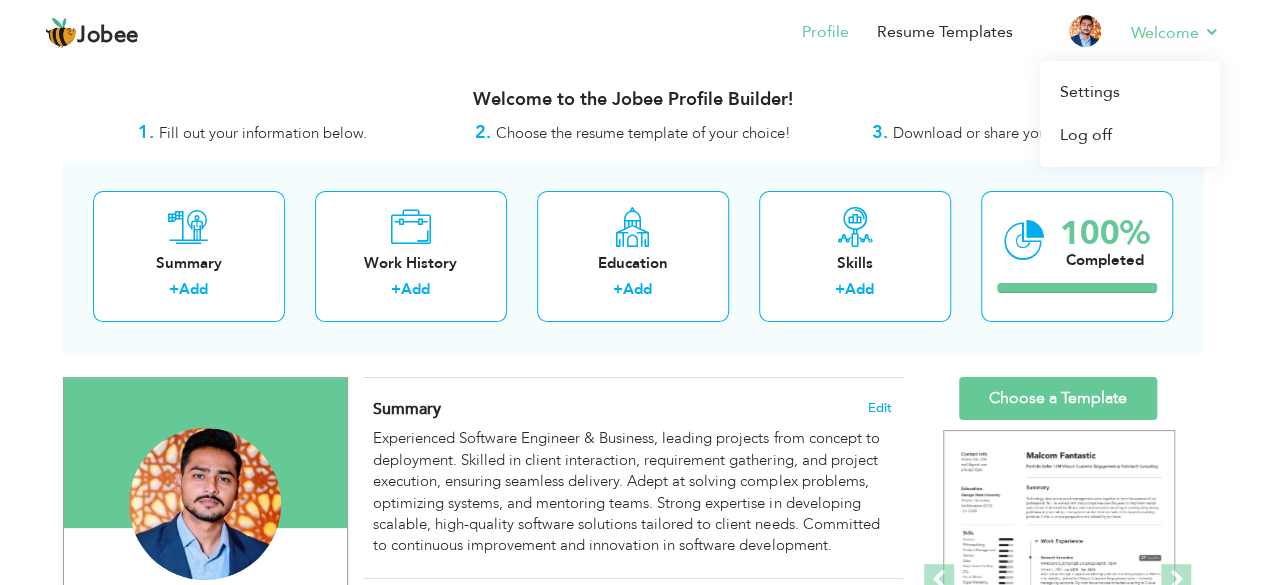 click on "Welcome
Settings
Log off" at bounding box center [1161, 34] 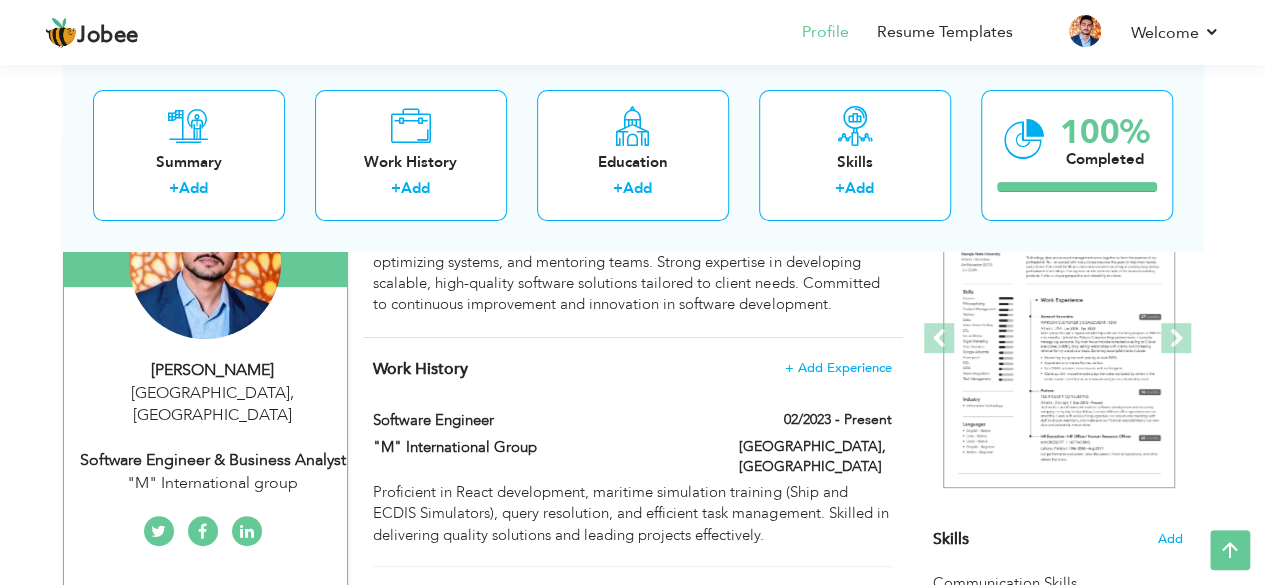 scroll, scrollTop: 78, scrollLeft: 0, axis: vertical 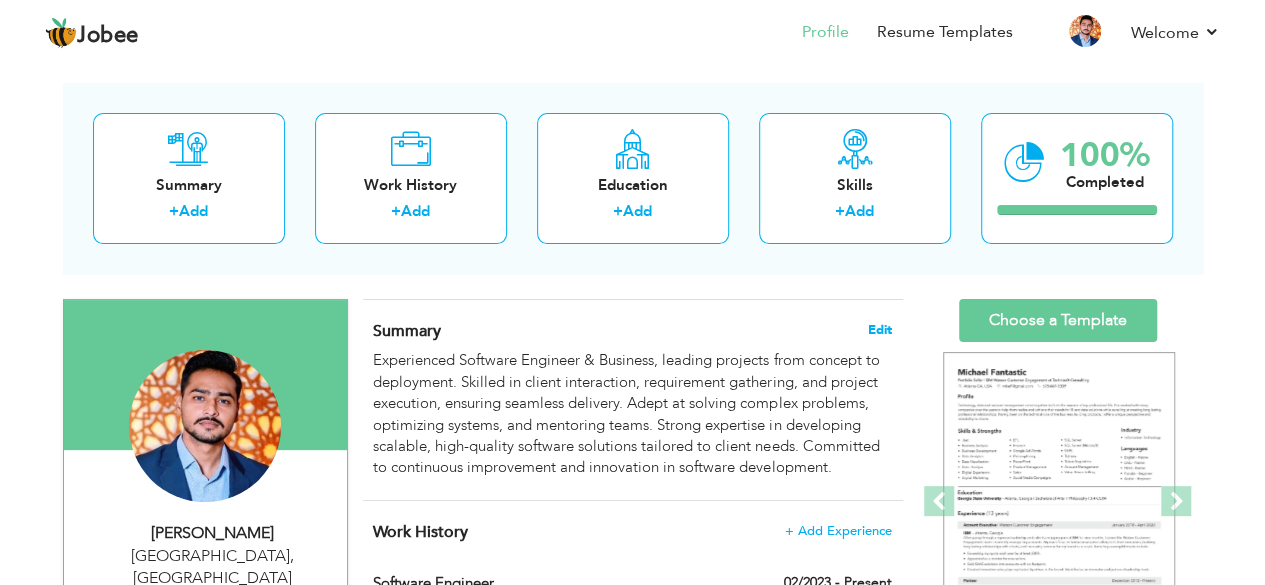 click on "Edit" at bounding box center (880, 330) 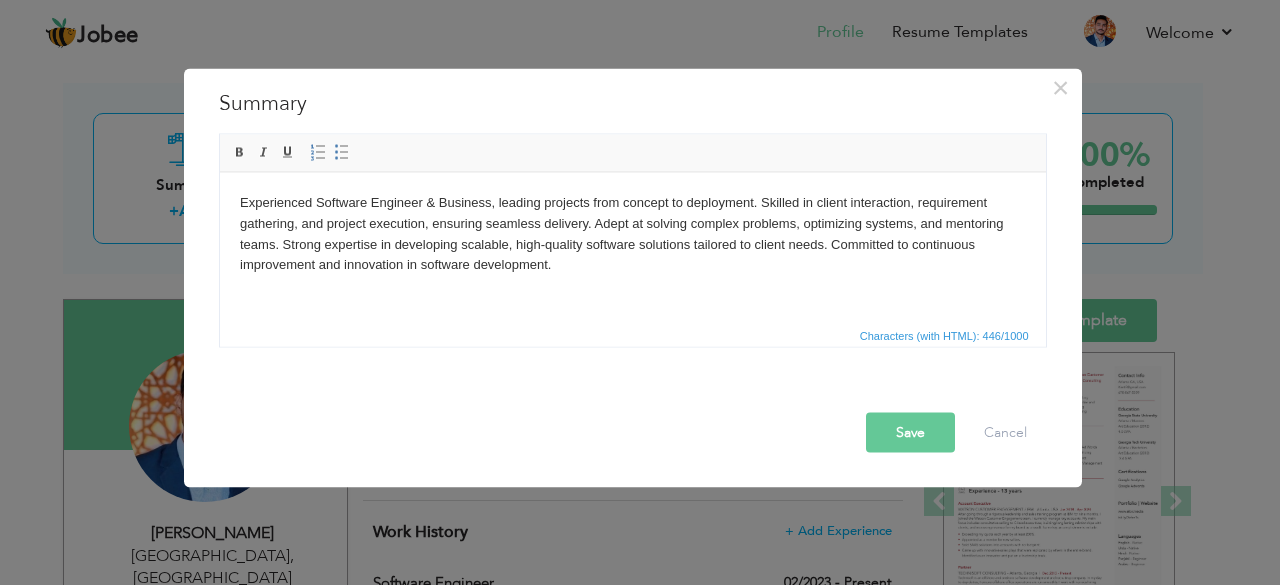 click on "Experienced Software Engineer & Business, leading projects from concept to deployment. Skilled in client interaction, requirement gathering, and project execution, ensuring seamless delivery. Adept at solving complex problems, optimizing systems, and mentoring teams. Strong expertise in developing scalable, high-quality software solutions tailored to client needs. Committed to continuous improvement and innovation in software development." at bounding box center (632, 233) 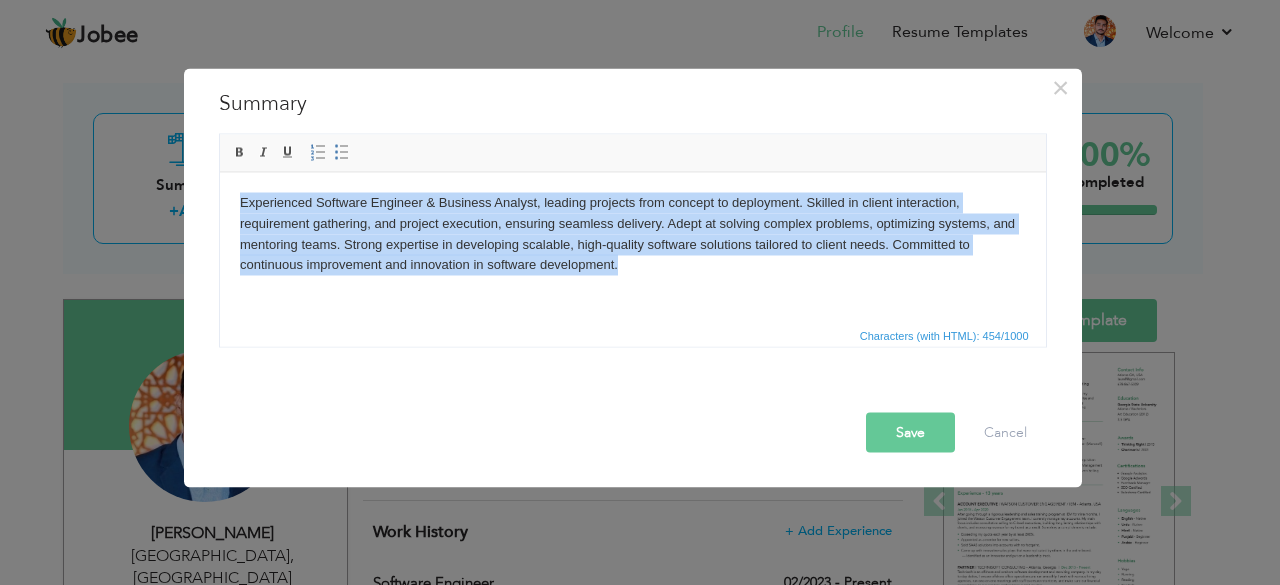 copy on "Experienced Software Engineer & Business Analyst, leading projects from concept to deployment. Skilled in client interaction, requirement gathering, and project execution, ensuring seamless delivery. Adept at solving complex problems, optimizing systems, and mentoring teams. Strong expertise in developing scalable, high-quality software solutions tailored to client needs. Committed to continuous improvement and innovation in software development." 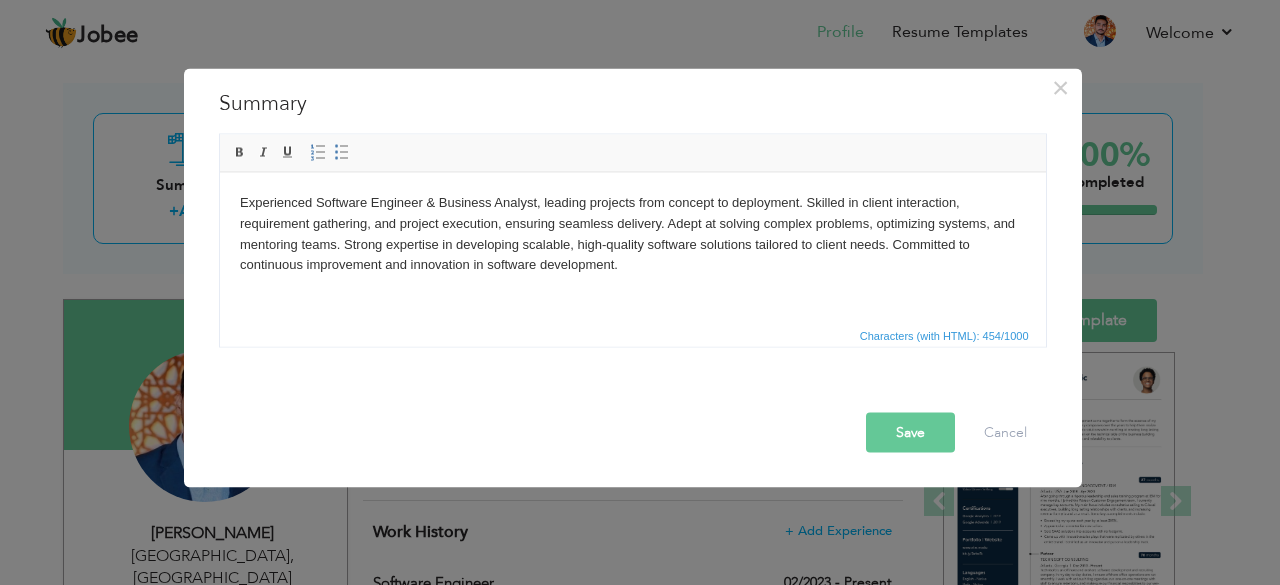click on "Experienced Software Engineer & Business Analyst, leading projects from concept to deployment. Skilled in client interaction, requirement gathering, and project execution, ensuring seamless delivery. Adept at solving complex problems, optimizing systems, and mentoring teams. Strong expertise in developing scalable, high-quality software solutions tailored to client needs. Committed to continuous improvement and innovation in software development." at bounding box center [632, 233] 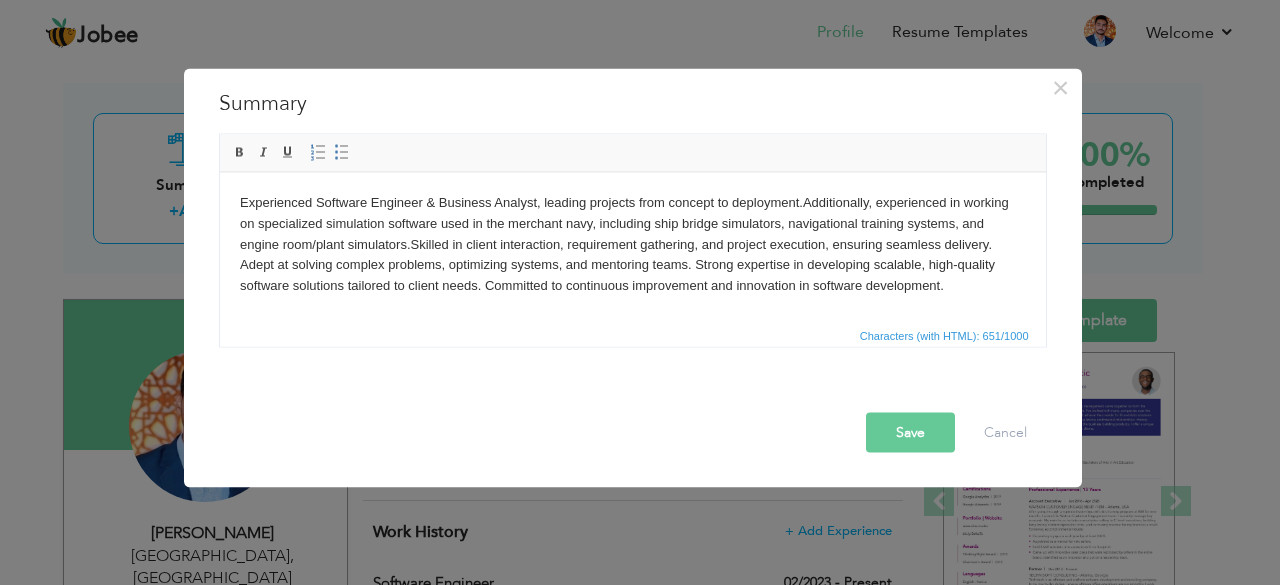 click on "Save" at bounding box center [910, 432] 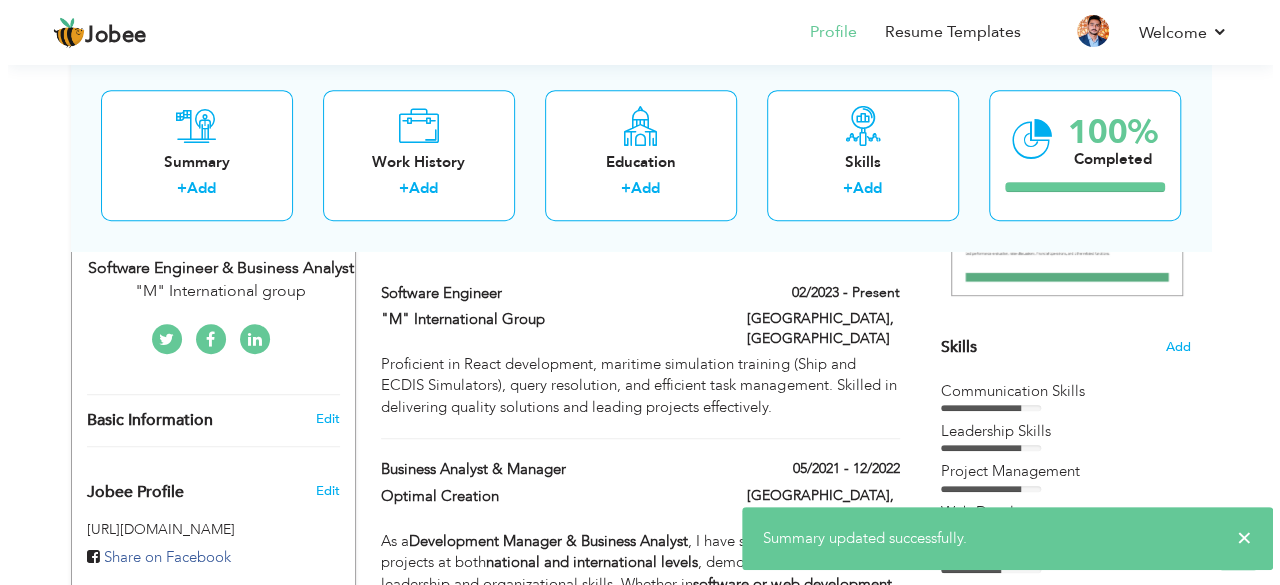 scroll, scrollTop: 436, scrollLeft: 0, axis: vertical 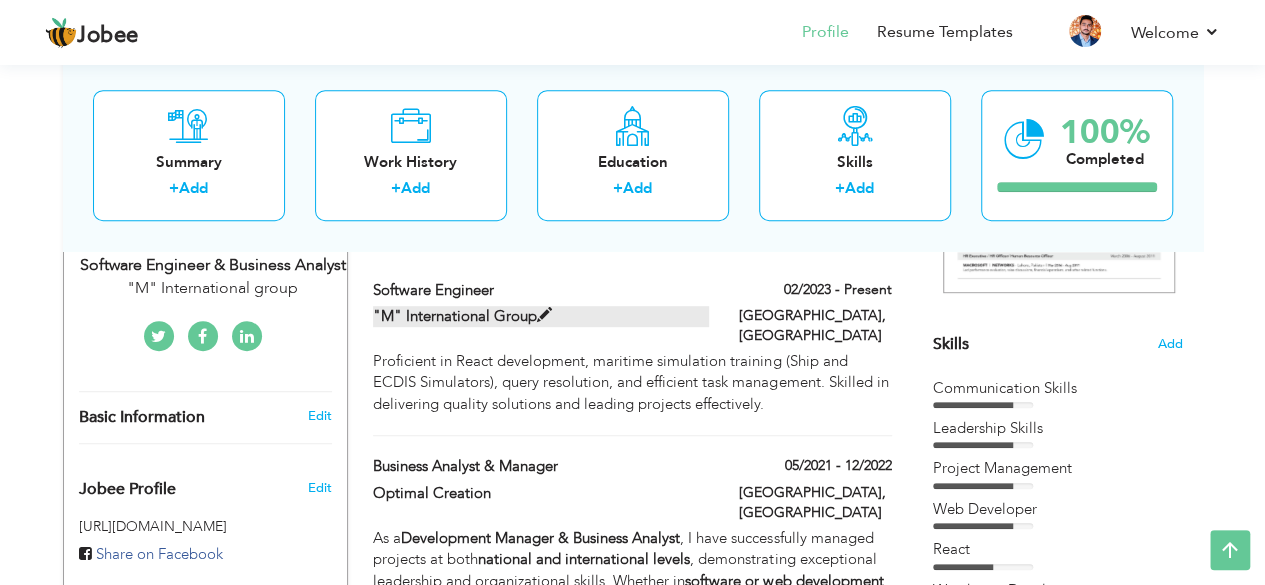click at bounding box center [544, 315] 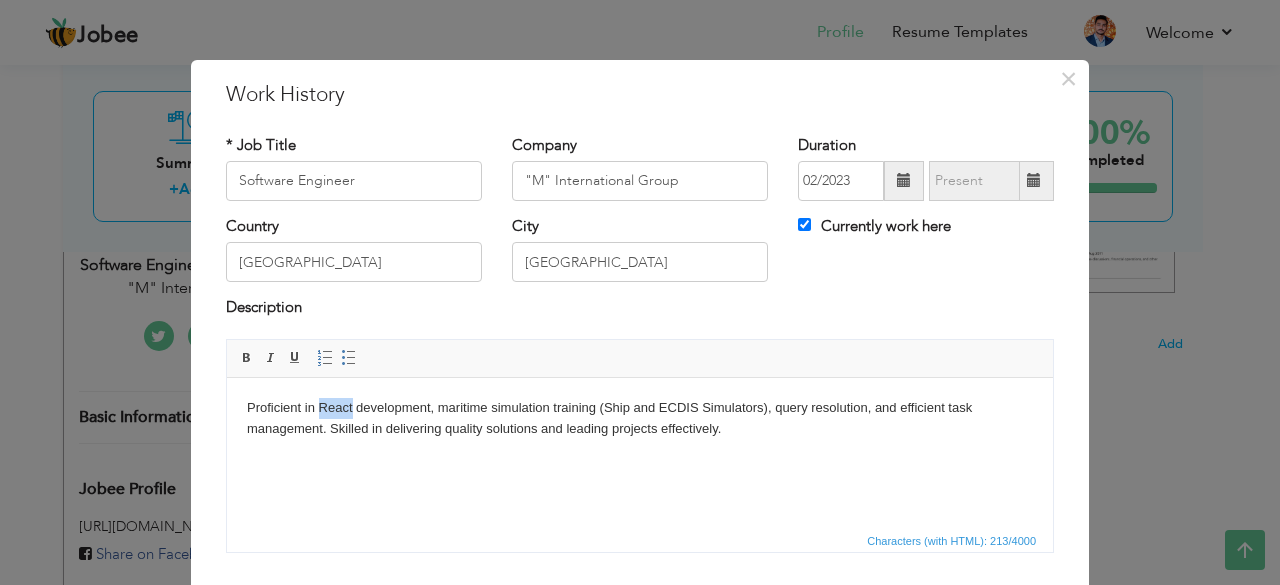 drag, startPoint x: 352, startPoint y: 406, endPoint x: 319, endPoint y: 395, distance: 34.785053 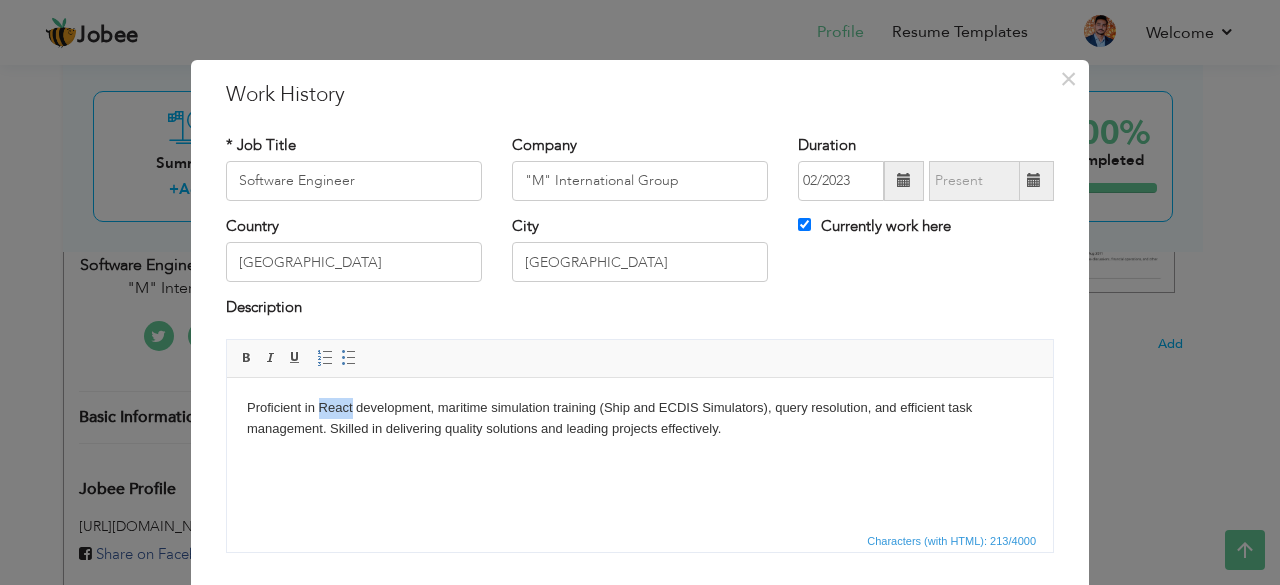 type 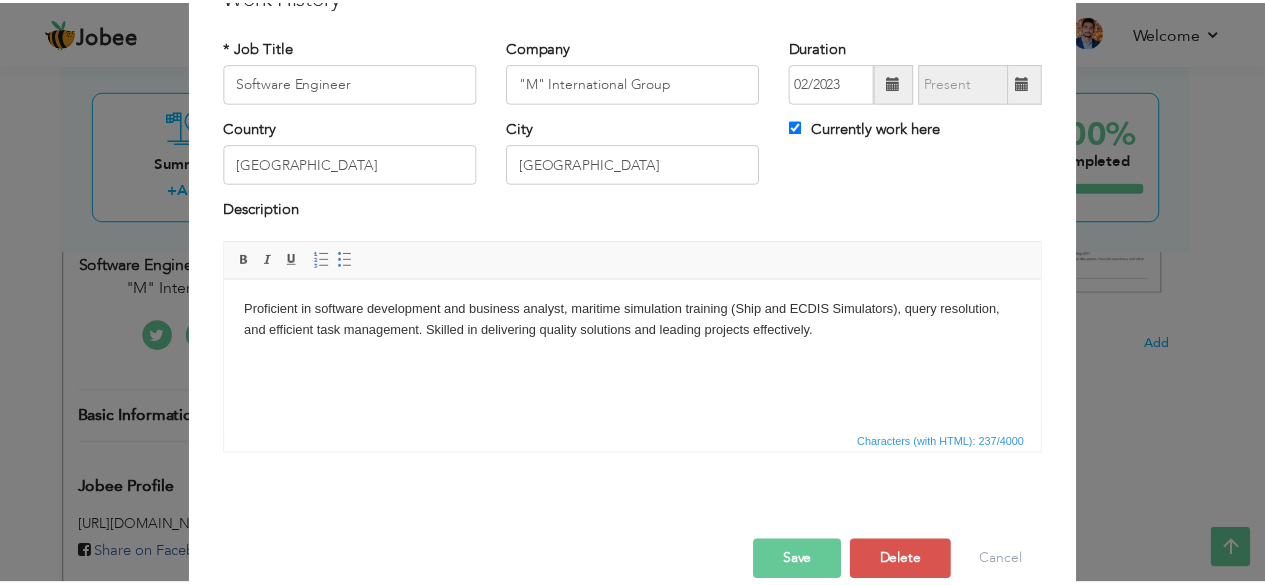 scroll, scrollTop: 128, scrollLeft: 0, axis: vertical 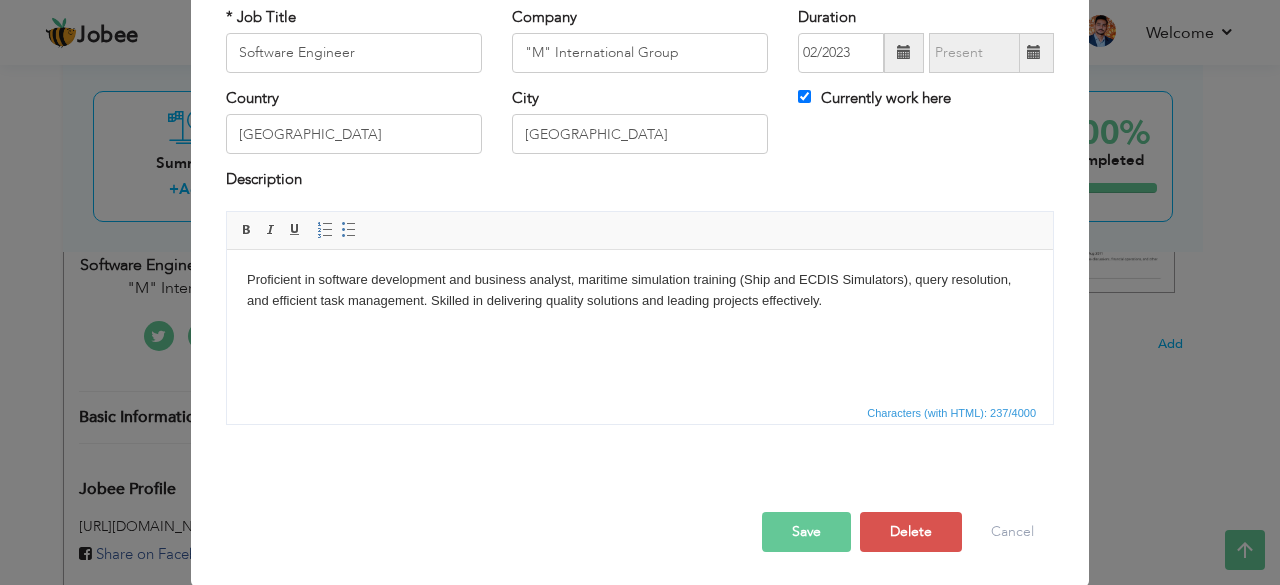 click on "Save" at bounding box center [806, 532] 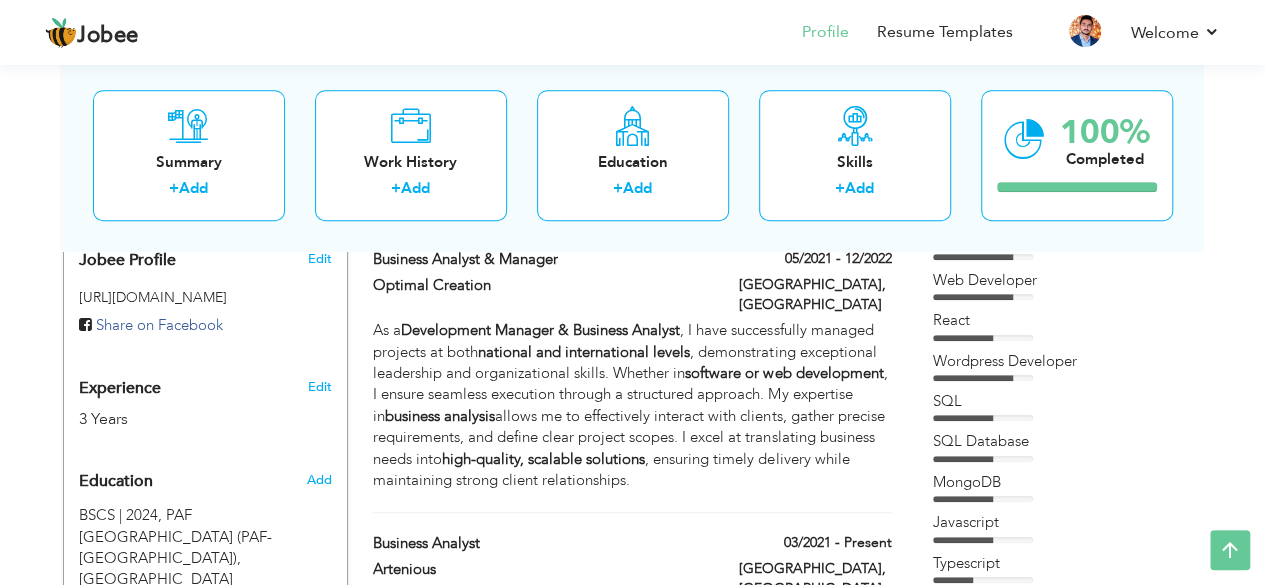 scroll, scrollTop: 626, scrollLeft: 0, axis: vertical 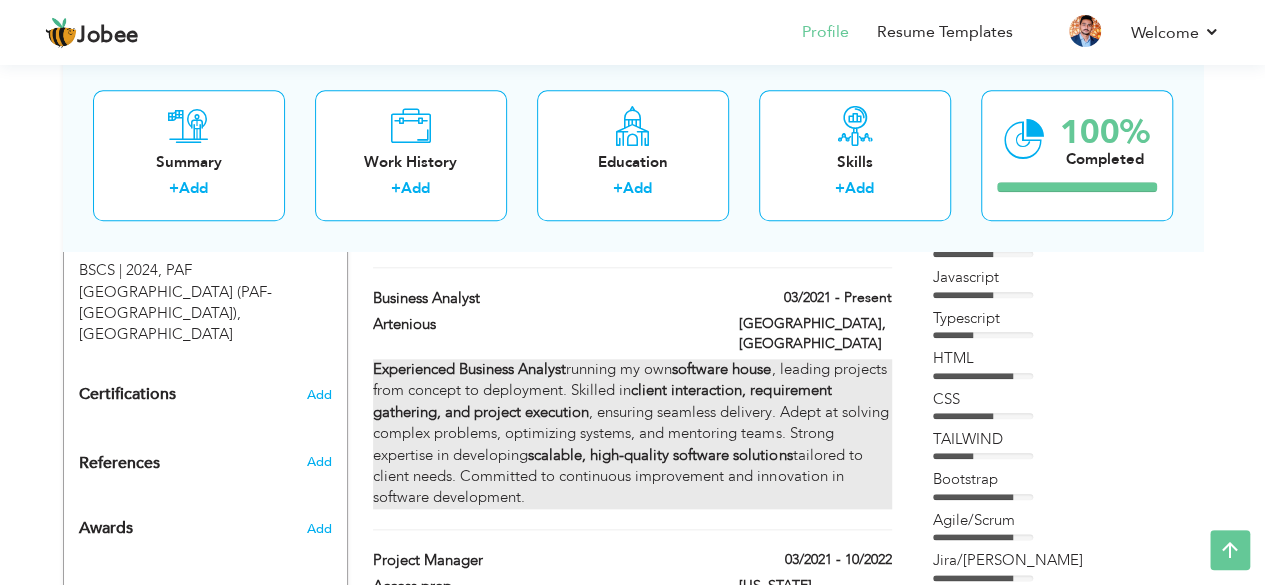 click on "Experienced Business Analyst  running my own  software house , leading projects from concept to deployment. Skilled in  client interaction, requirement gathering, and project execution , ensuring seamless delivery. Adept at solving complex problems, optimizing systems, and mentoring teams. Strong expertise in developing  scalable, high-quality software solutions  tailored to client needs. Committed to continuous improvement and innovation in software development." at bounding box center (632, 434) 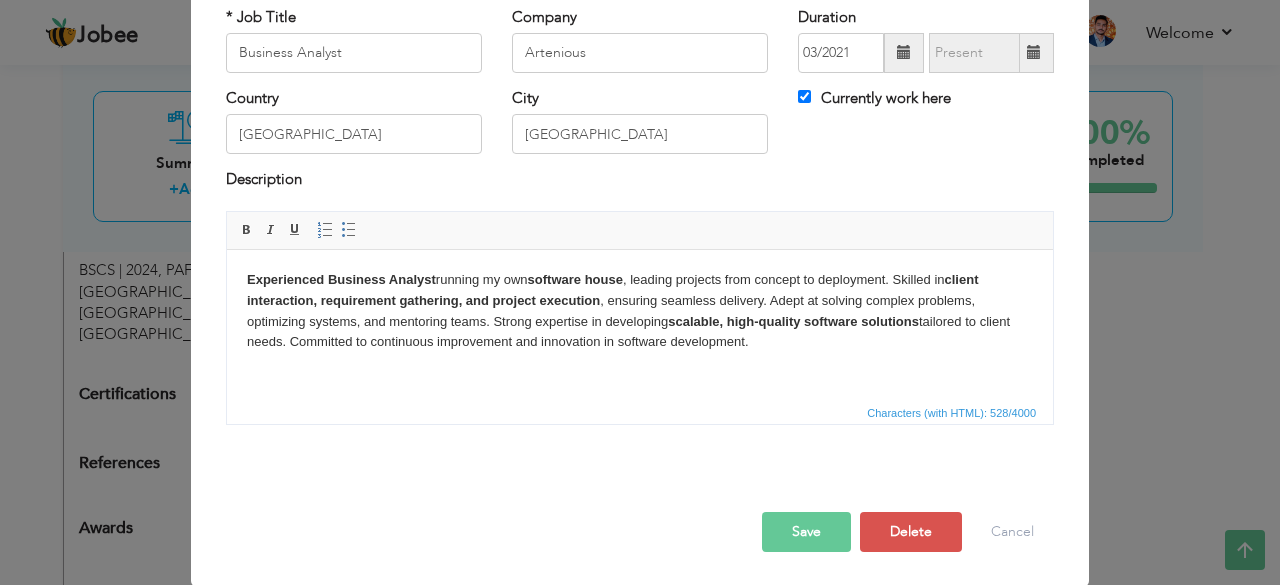 scroll, scrollTop: 0, scrollLeft: 0, axis: both 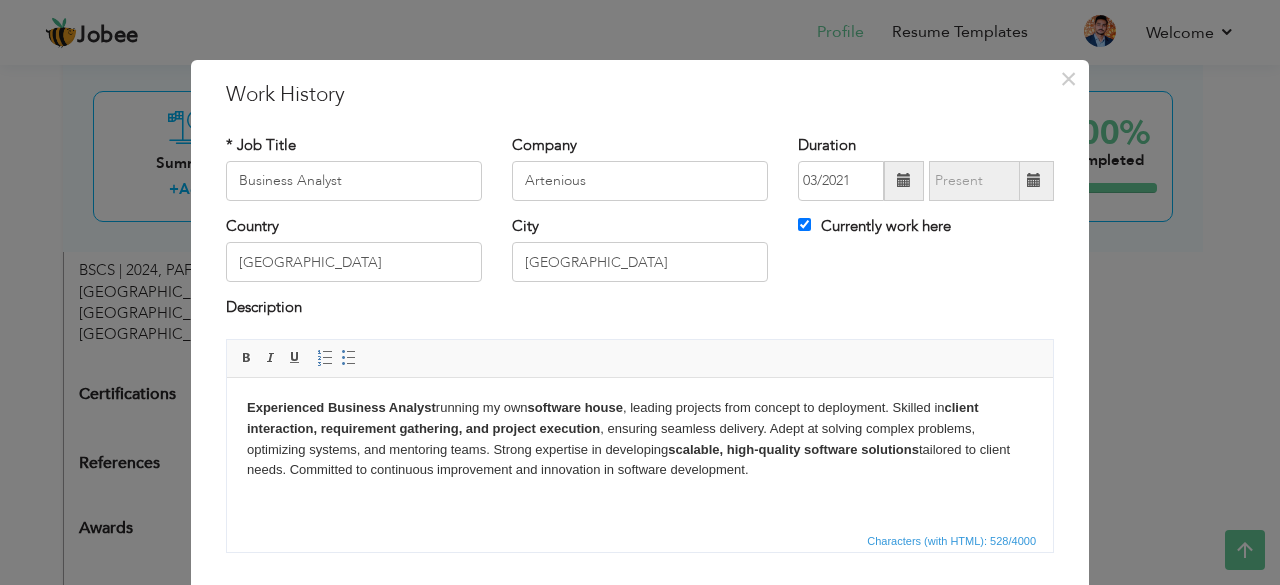 click on "Experienced Business Analyst  running my own  software house , leading projects from concept to deployment. Skilled in  client interaction, requirement gathering, and project execution , ensuring seamless delivery. Adept at solving complex problems, optimizing systems, and mentoring teams. Strong expertise in developing  scalable, high-quality software solutions  tailored to client needs. Committed to continuous improvement and innovation in software development." at bounding box center [640, 438] 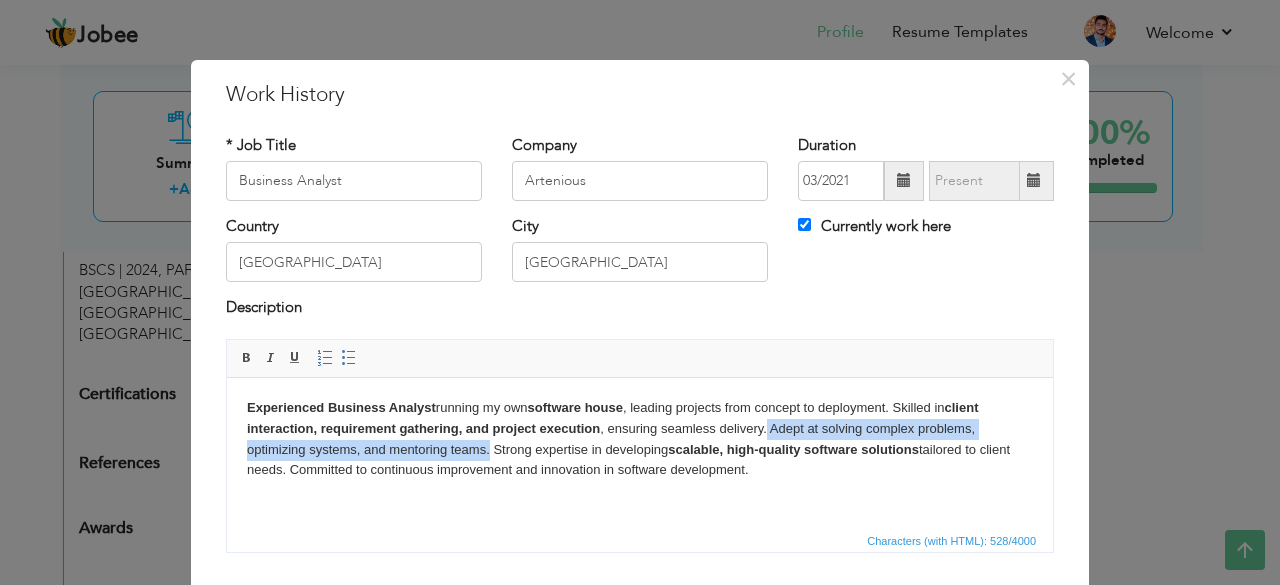 drag, startPoint x: 766, startPoint y: 430, endPoint x: 491, endPoint y: 449, distance: 275.65558 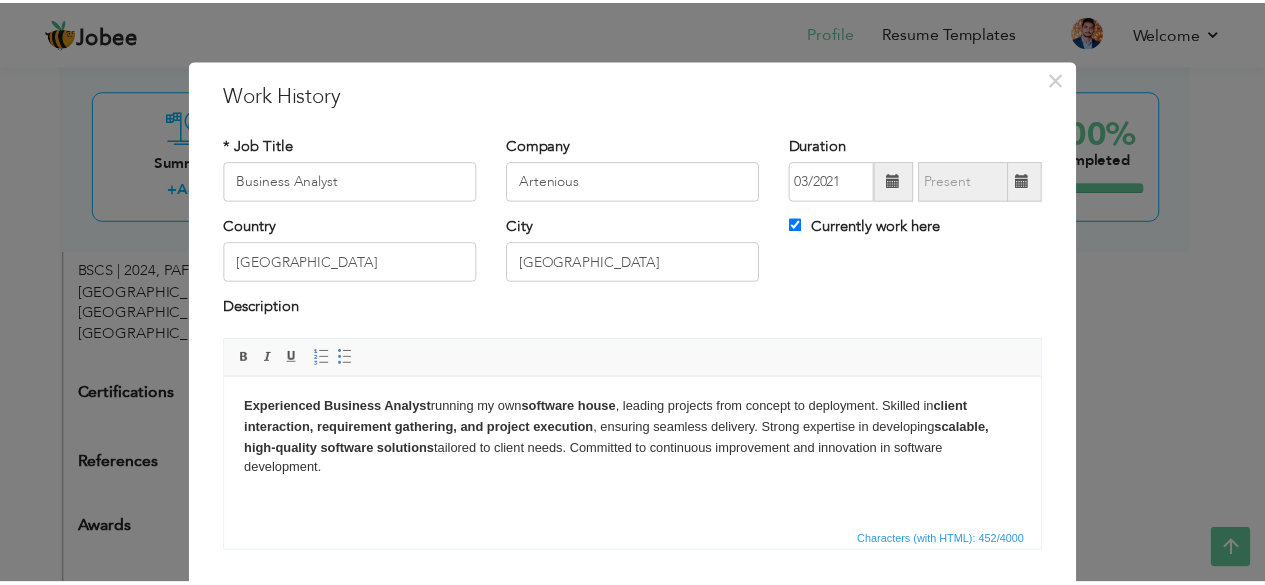 scroll, scrollTop: 128, scrollLeft: 0, axis: vertical 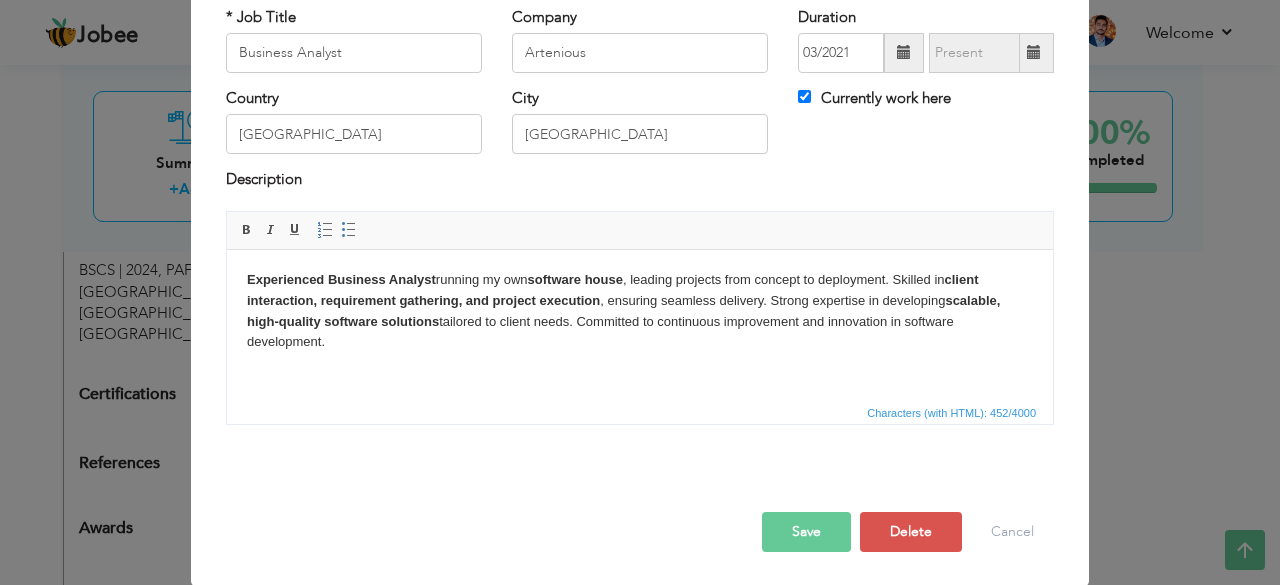 click on "Save" at bounding box center (806, 532) 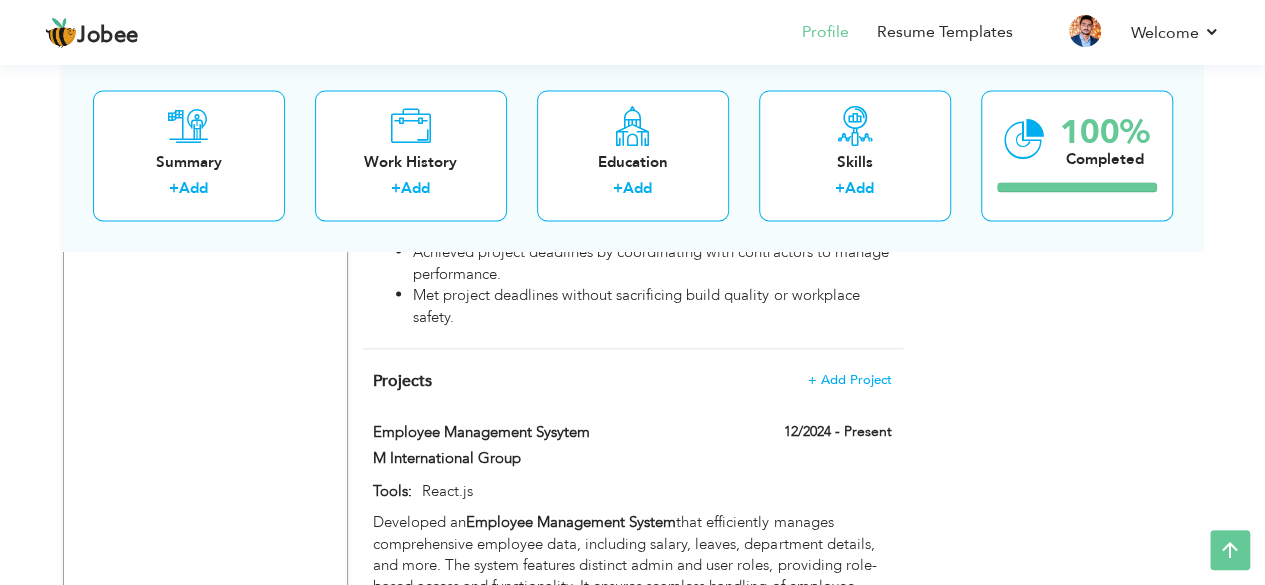 scroll, scrollTop: 1689, scrollLeft: 0, axis: vertical 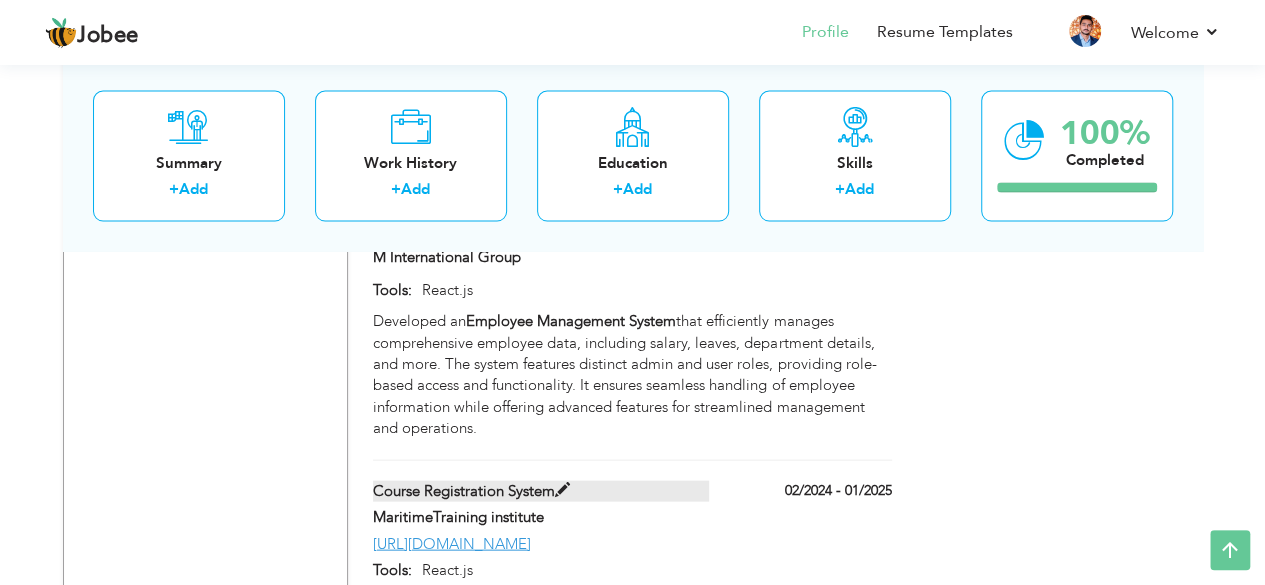 click at bounding box center [562, 489] 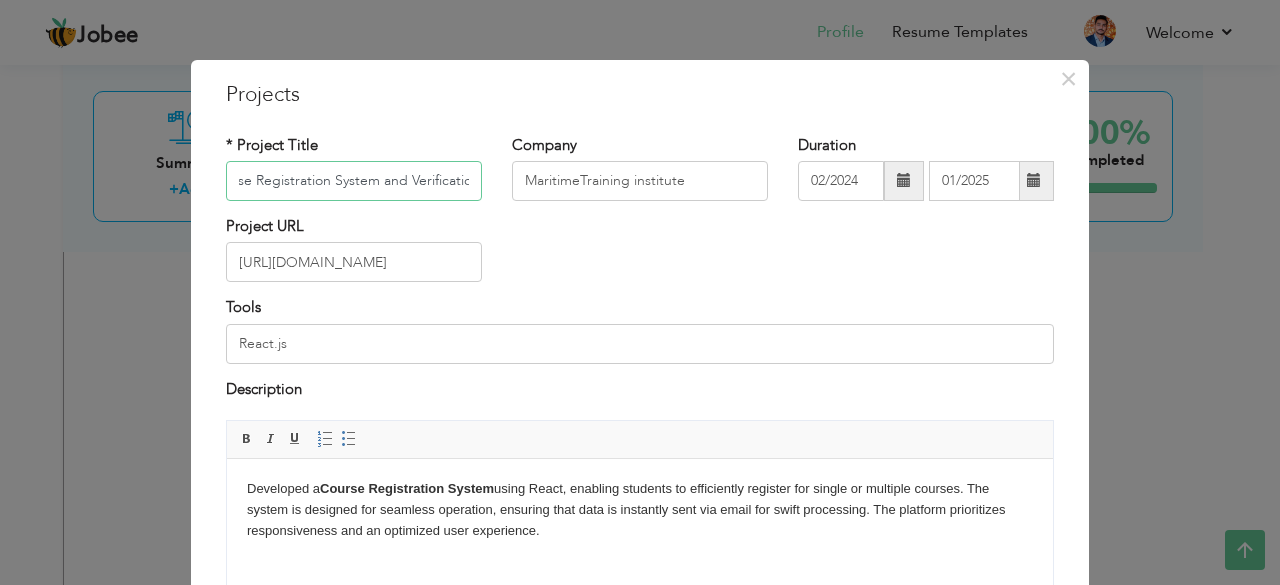 scroll, scrollTop: 0, scrollLeft: 40, axis: horizontal 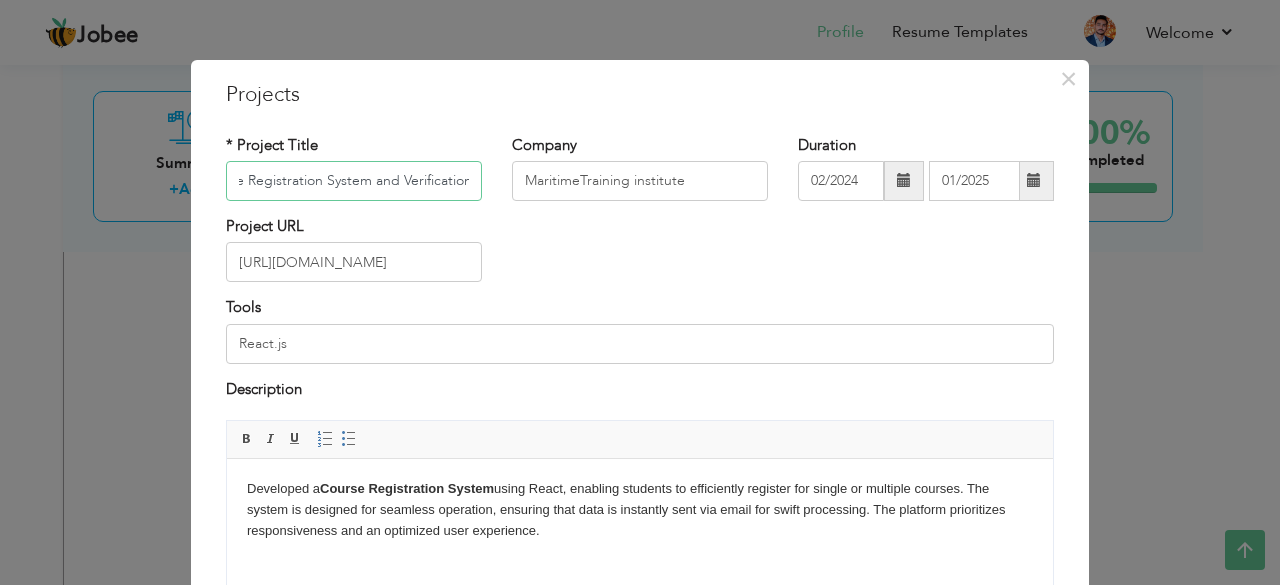 drag, startPoint x: 360, startPoint y: 179, endPoint x: 315, endPoint y: 176, distance: 45.099888 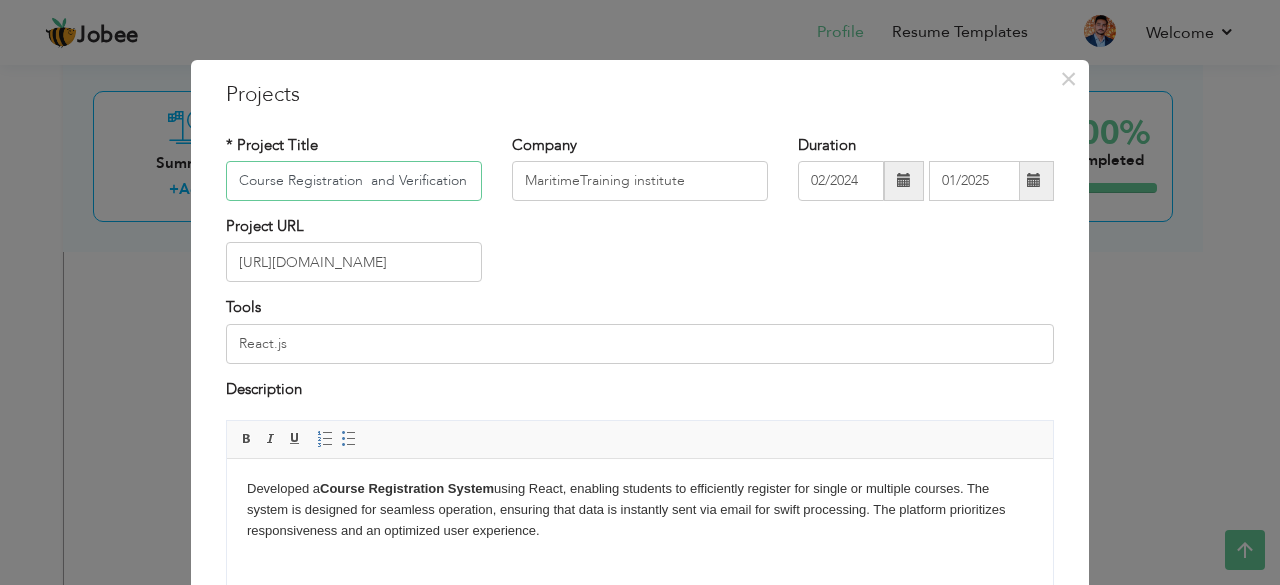 scroll, scrollTop: 0, scrollLeft: 0, axis: both 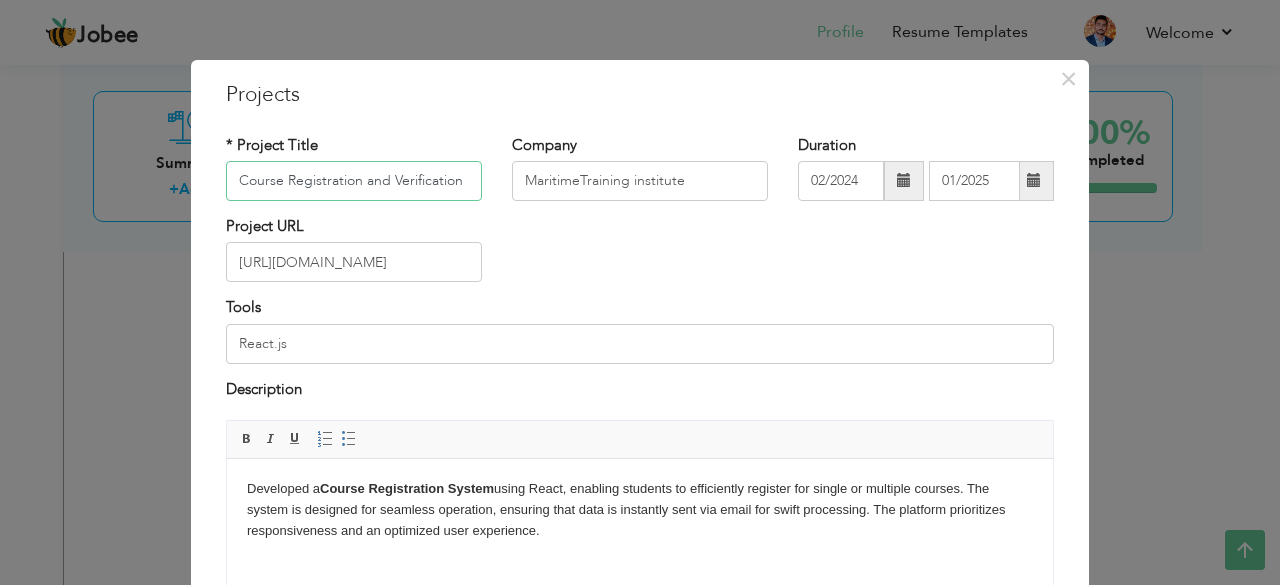 paste on "System" 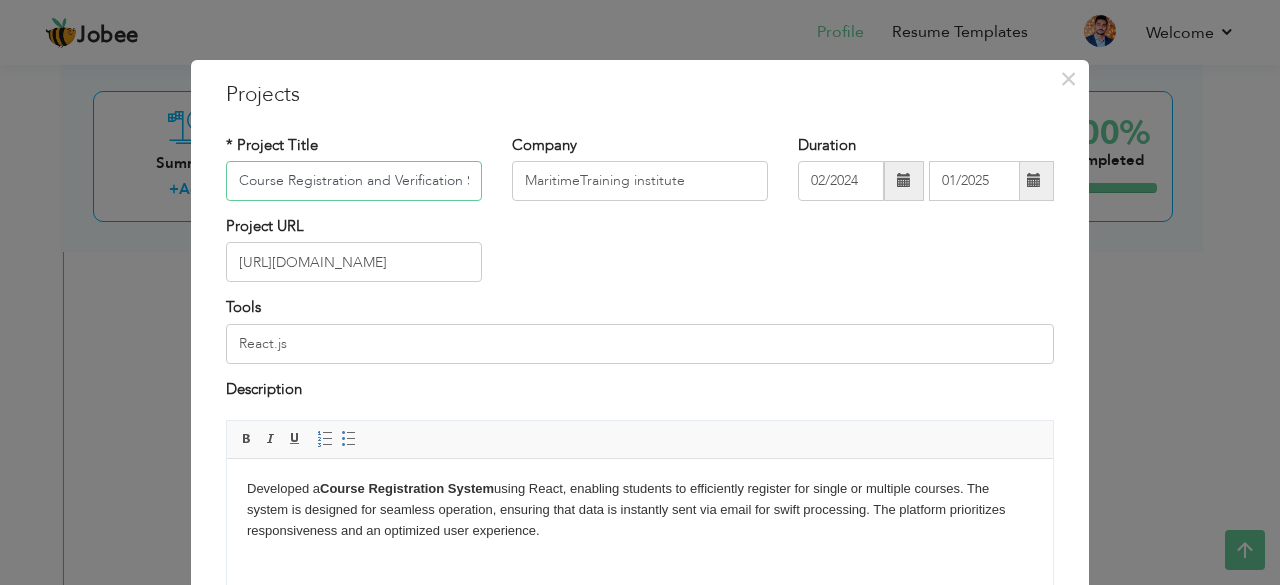 scroll, scrollTop: 0, scrollLeft: 40, axis: horizontal 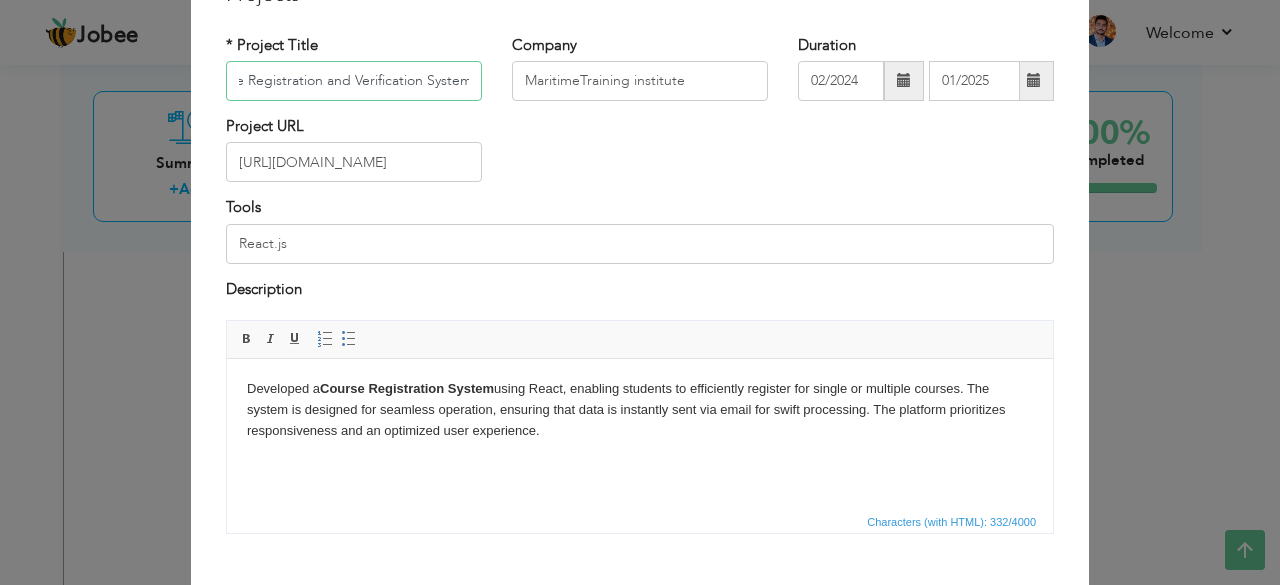 type on "Course Registration and Verification System" 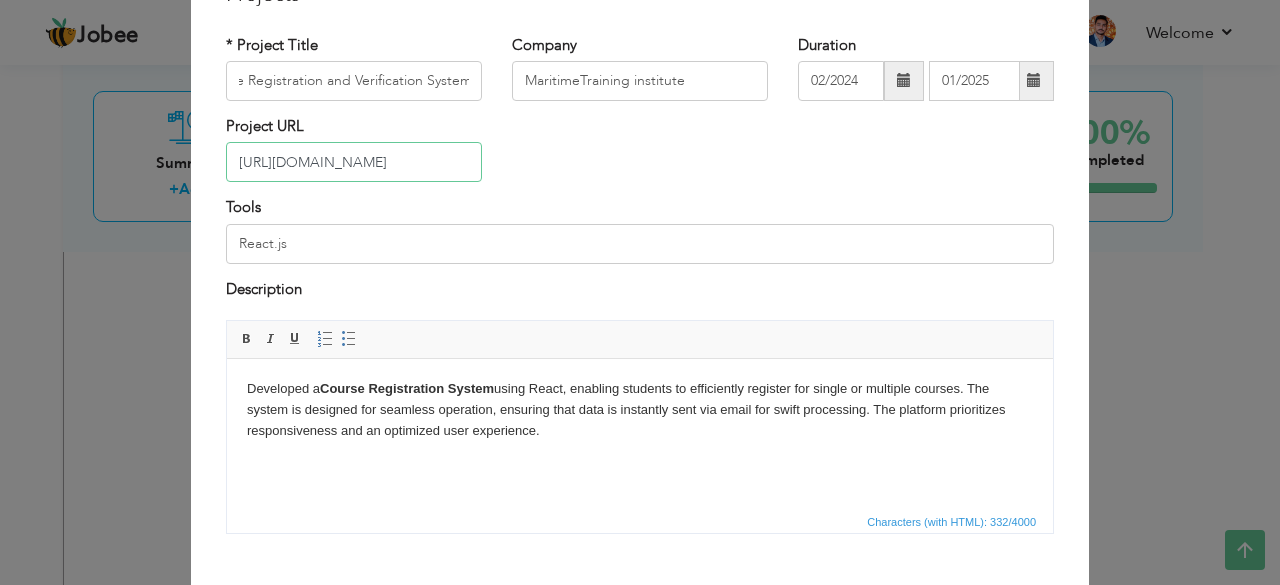scroll, scrollTop: 0, scrollLeft: 0, axis: both 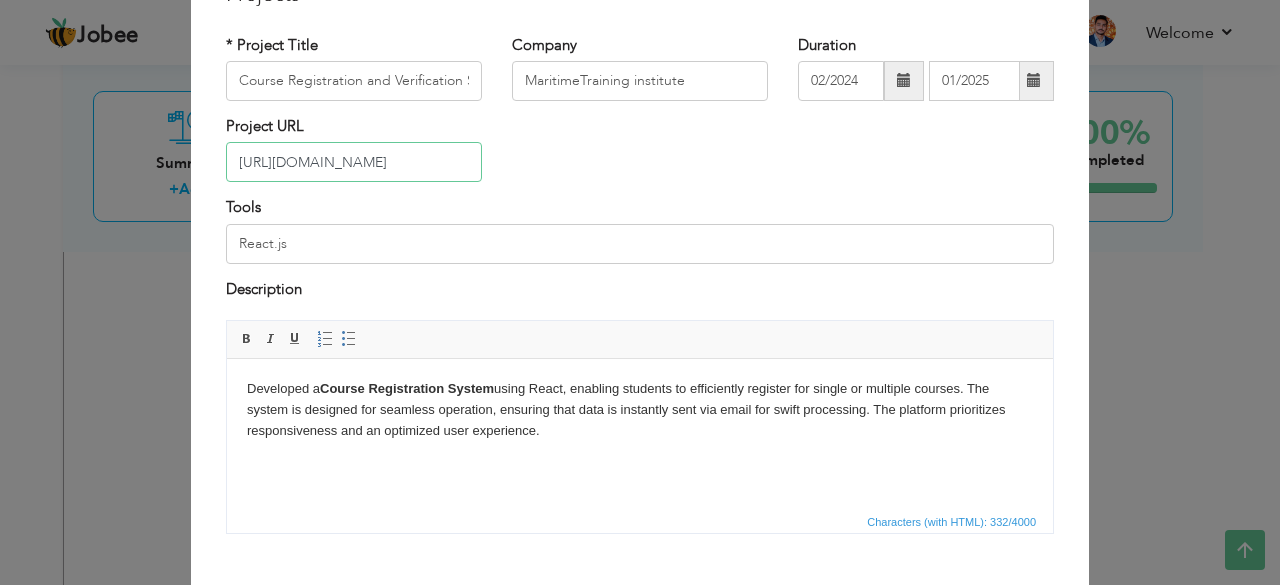 drag, startPoint x: 432, startPoint y: 167, endPoint x: 187, endPoint y: 201, distance: 247.34793 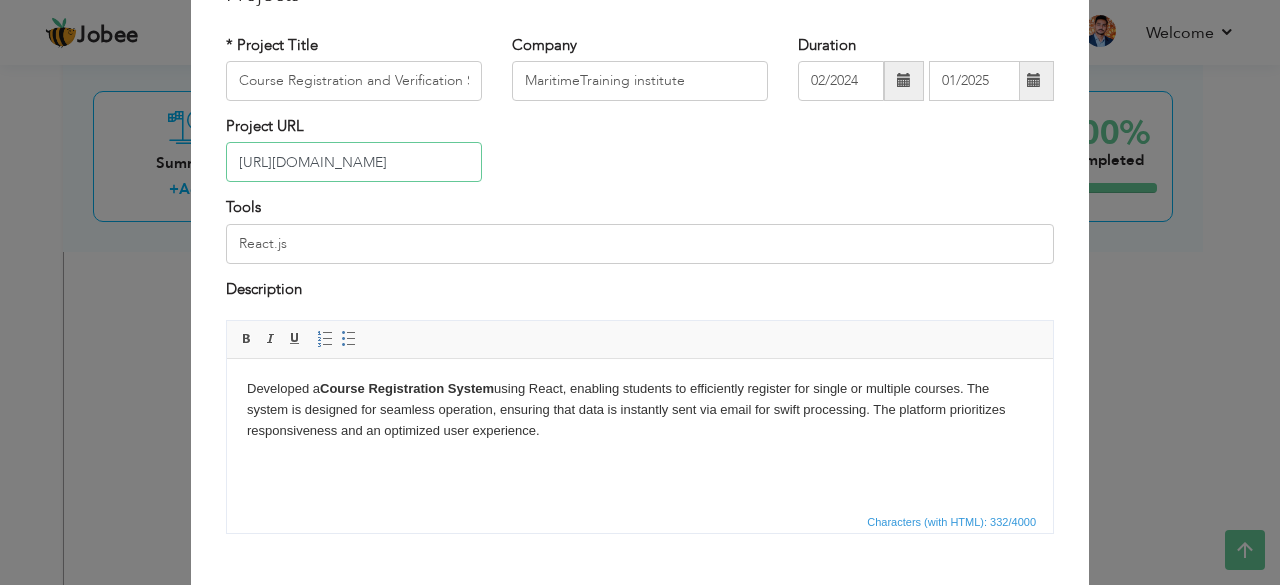 paste on "mtiverification.com/Verification/VerifyStudent" 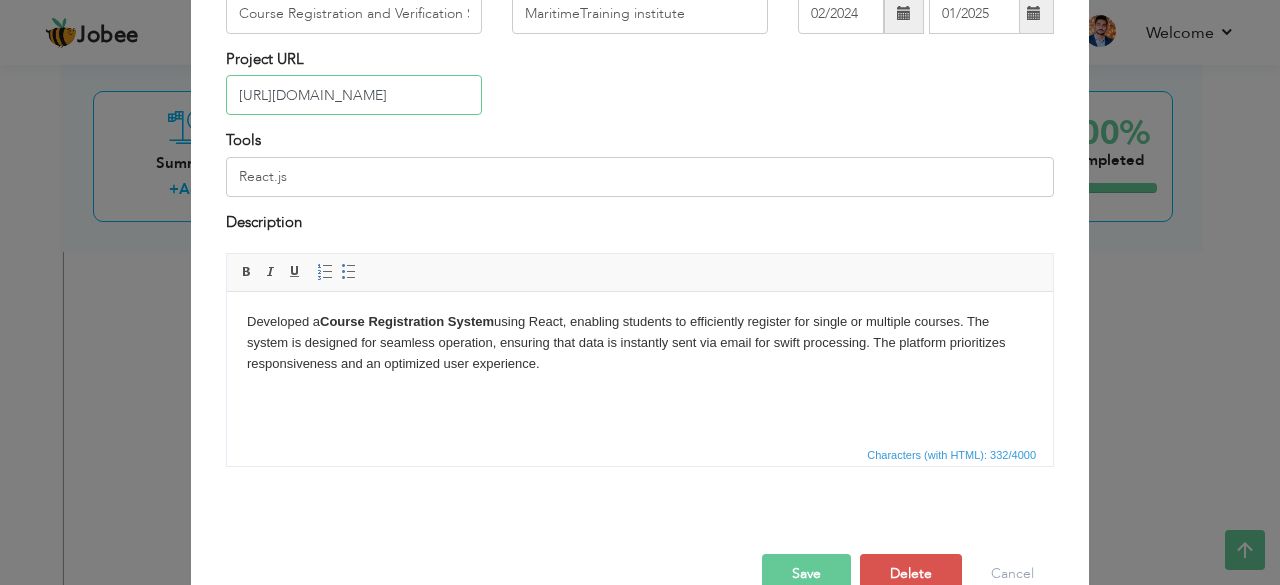 scroll, scrollTop: 209, scrollLeft: 0, axis: vertical 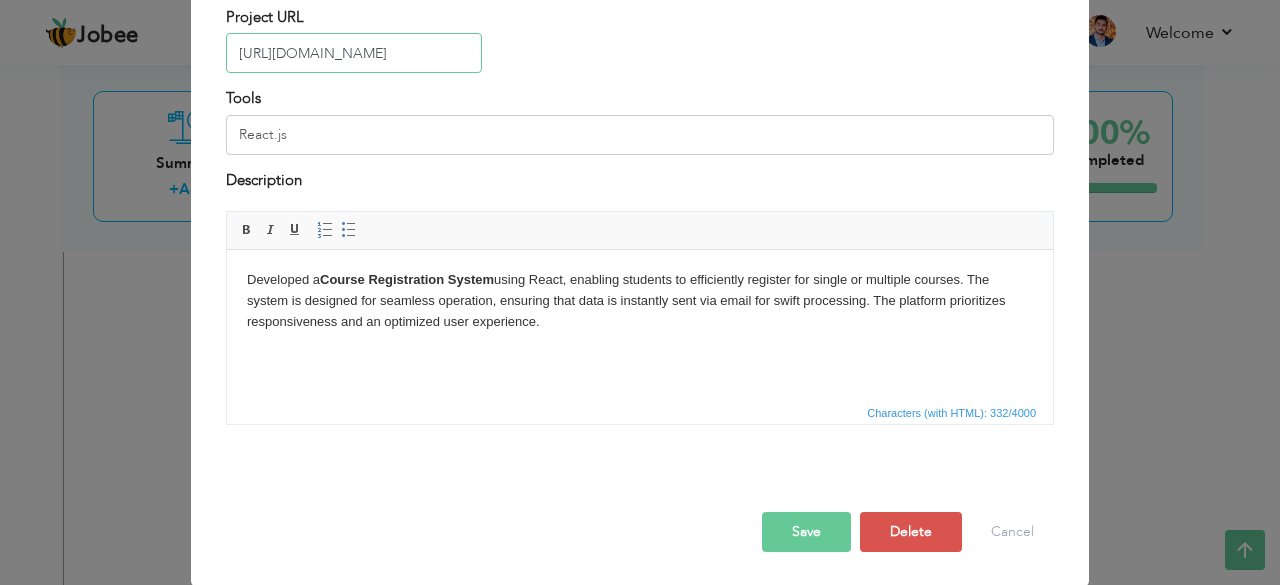 type on "https://mtiverification.com/Verification/VerifyStudent" 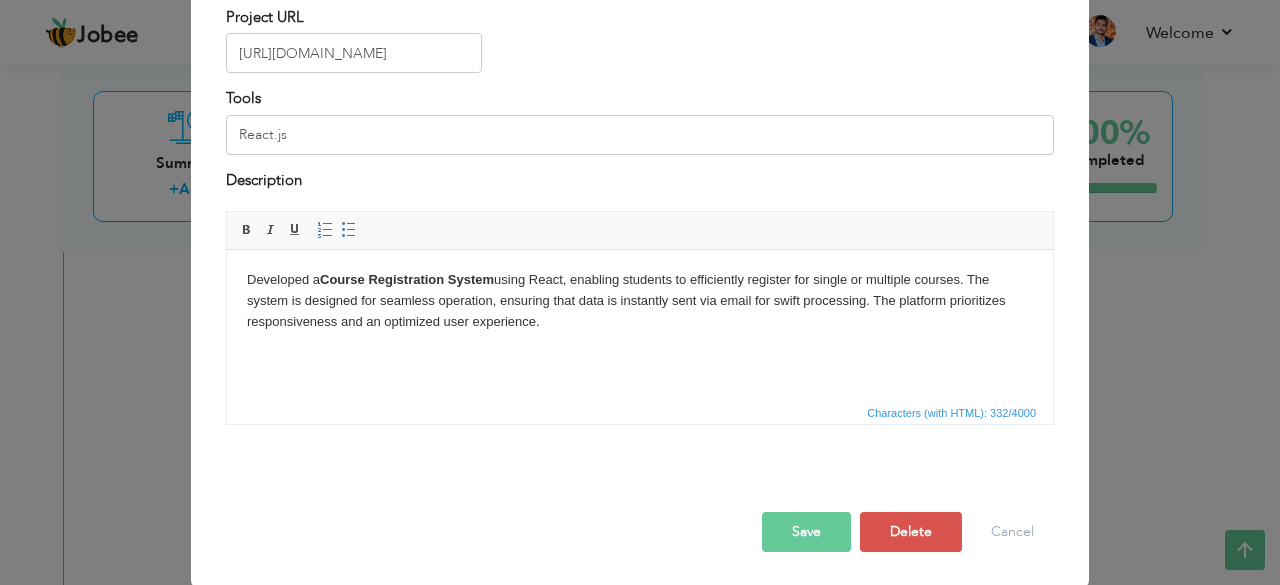 scroll, scrollTop: 0, scrollLeft: 0, axis: both 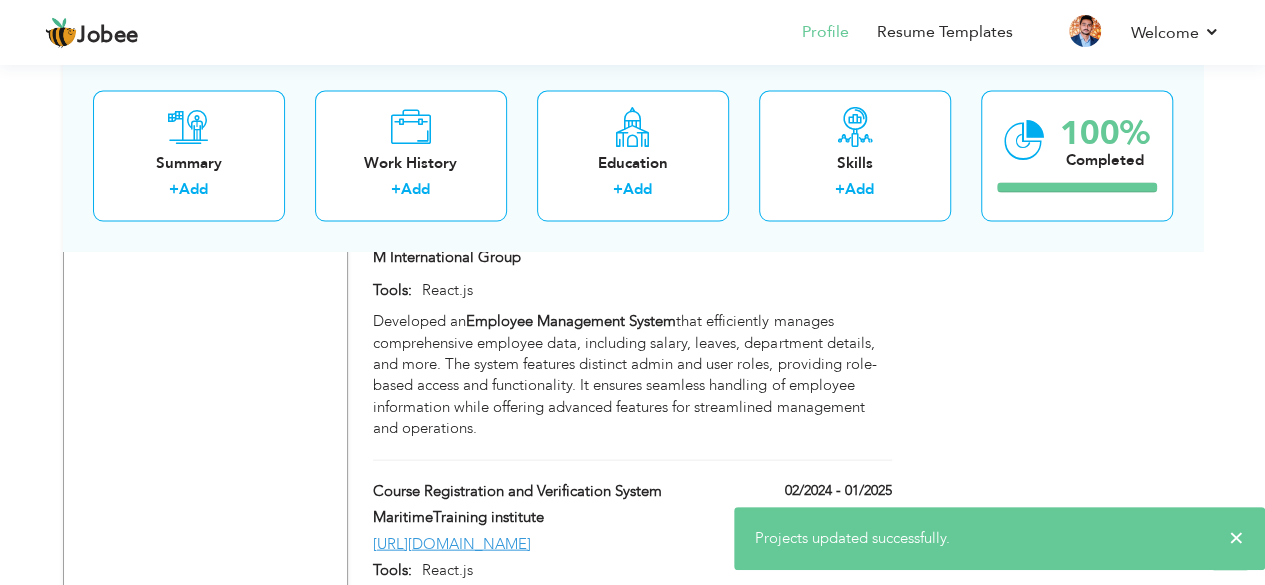 click on "Choose a Template
‹" at bounding box center [1060, -108] 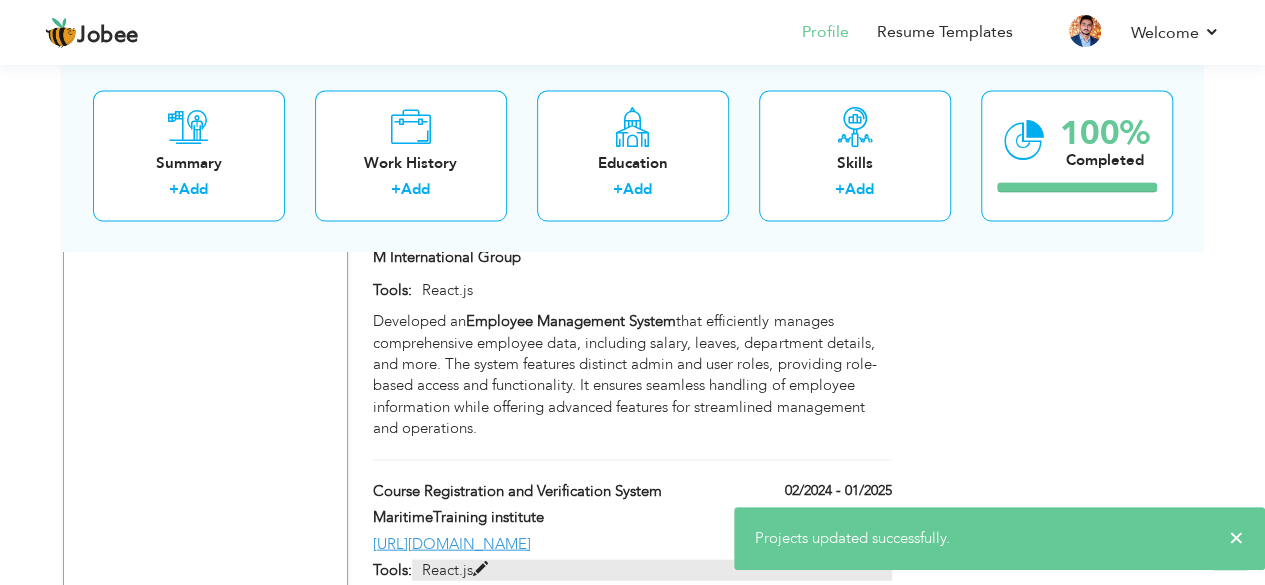 click at bounding box center [480, 568] 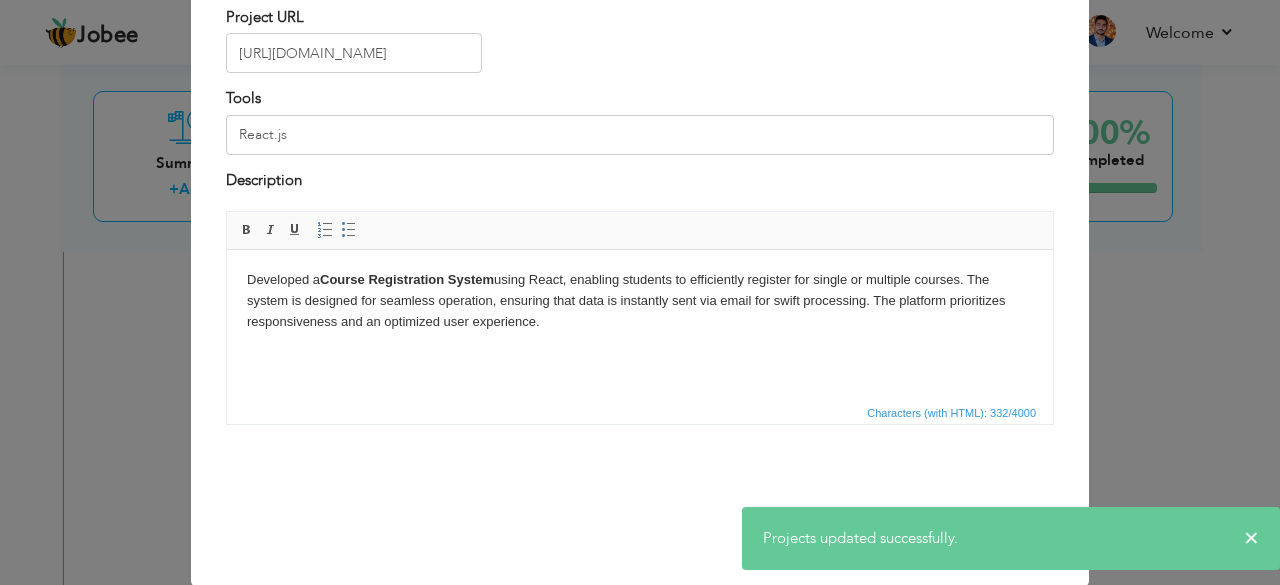 scroll, scrollTop: 0, scrollLeft: 0, axis: both 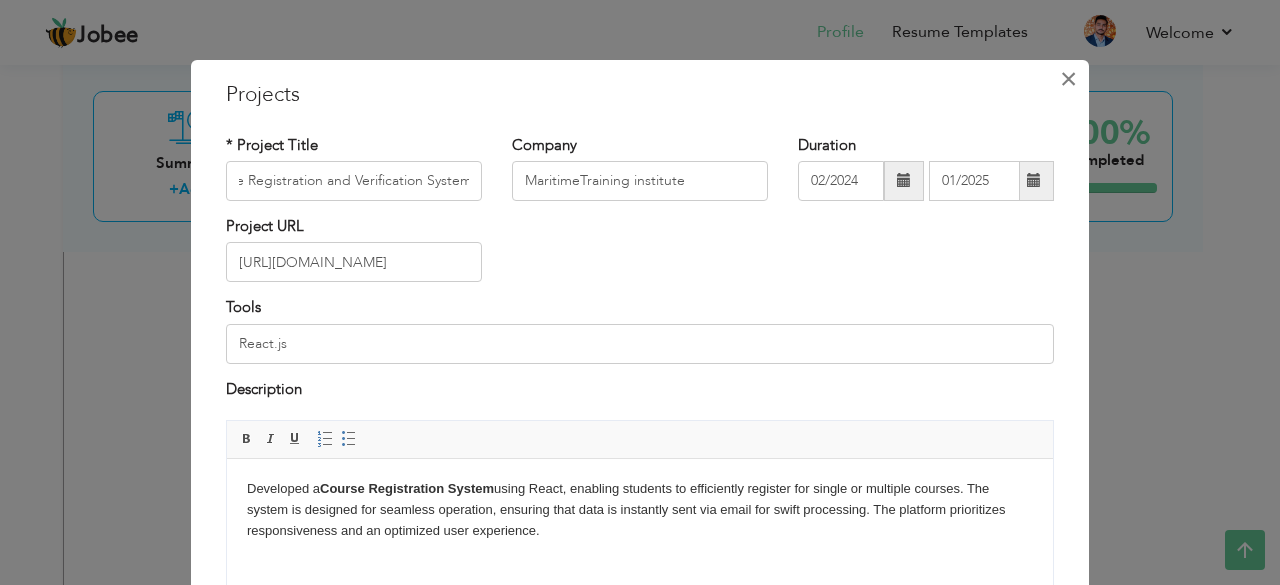 click on "×" at bounding box center [1068, 79] 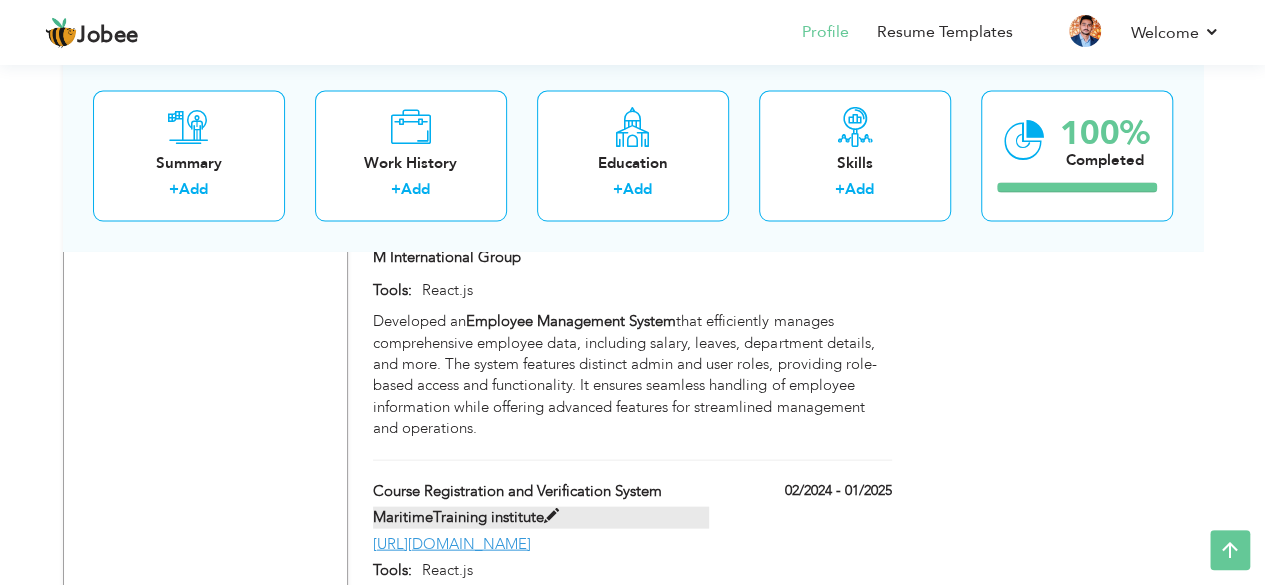 click at bounding box center [551, 515] 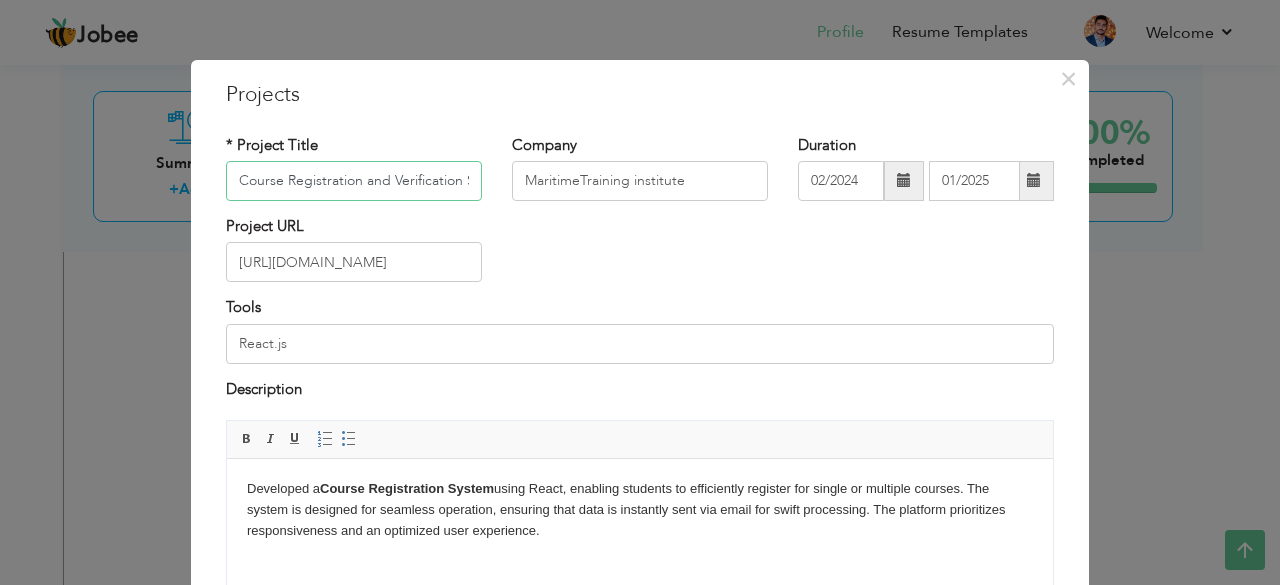 scroll, scrollTop: 0, scrollLeft: 40, axis: horizontal 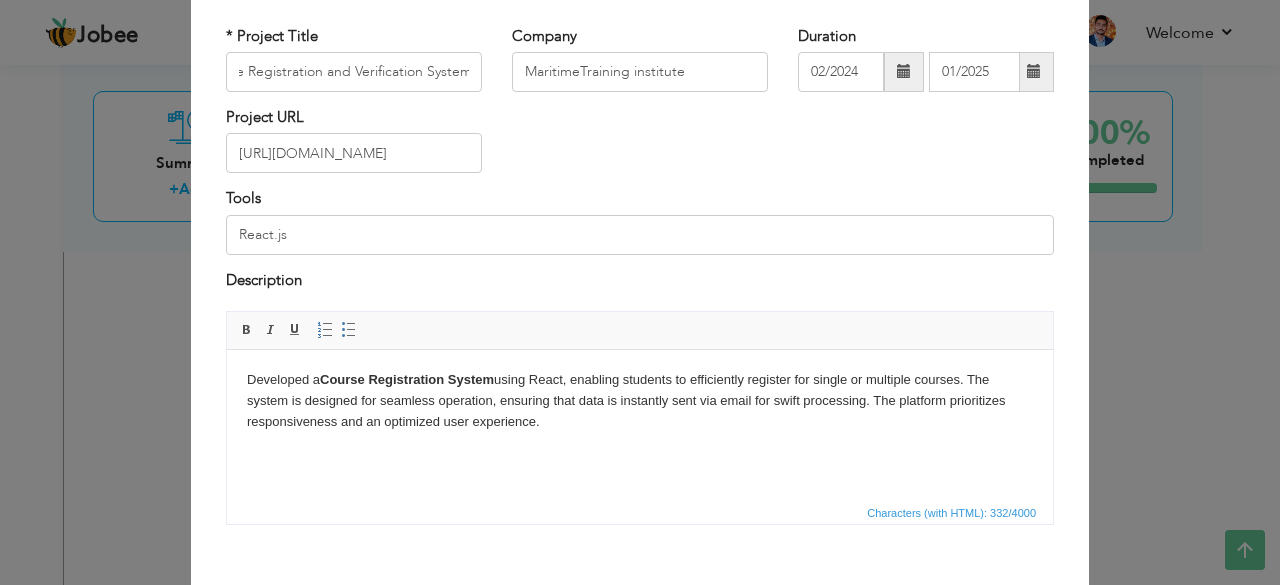 click on "×
Projects
* Project Title
Course Registration and Verification System
Company
MaritimeTraining institute
Duration" at bounding box center [640, 292] 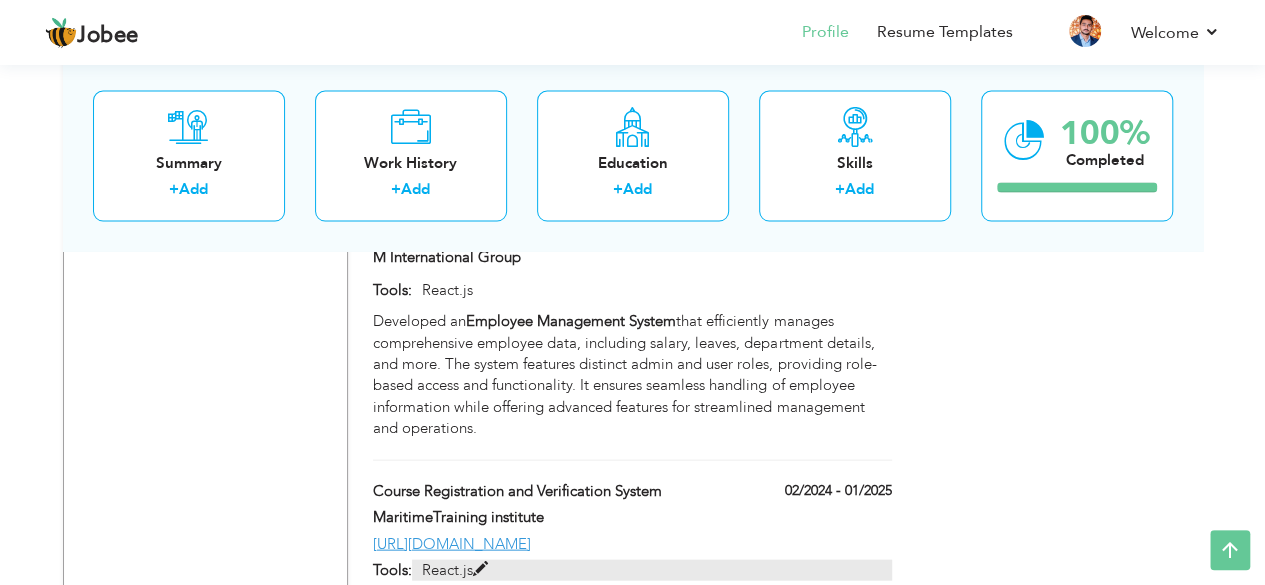 click at bounding box center (480, 568) 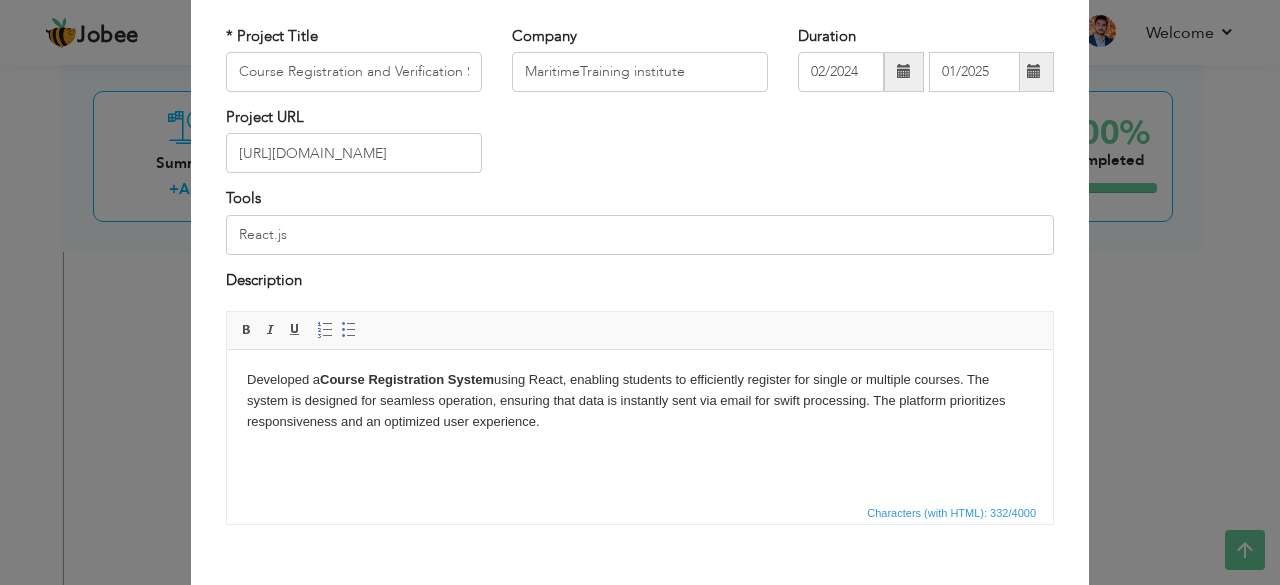 scroll, scrollTop: 0, scrollLeft: 0, axis: both 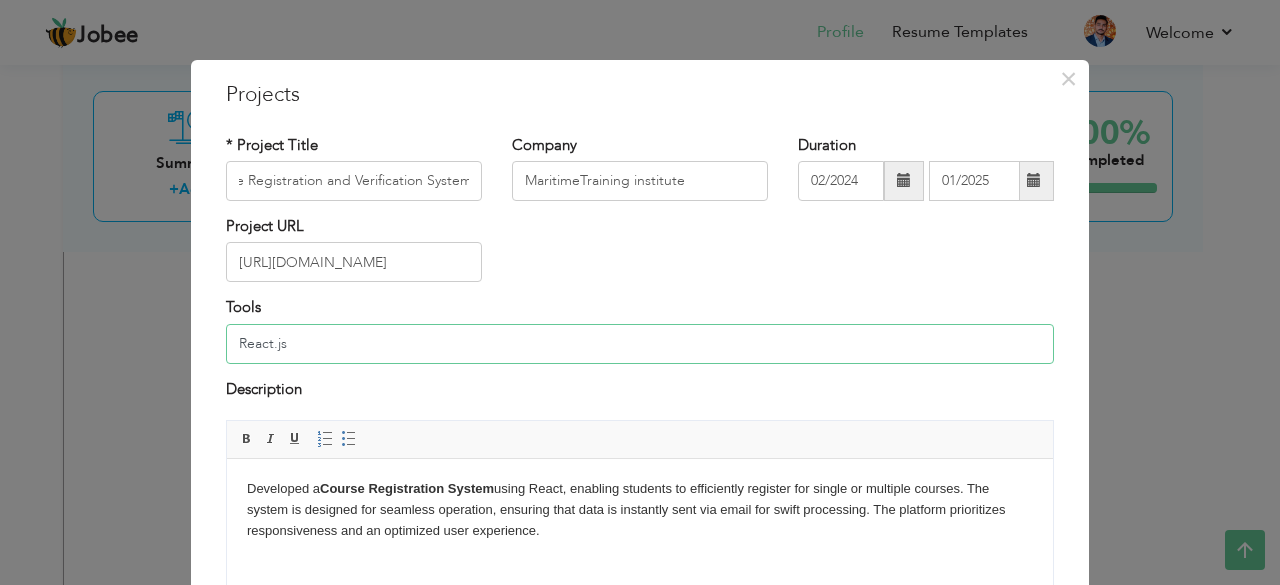 click on "React.js" at bounding box center [640, 344] 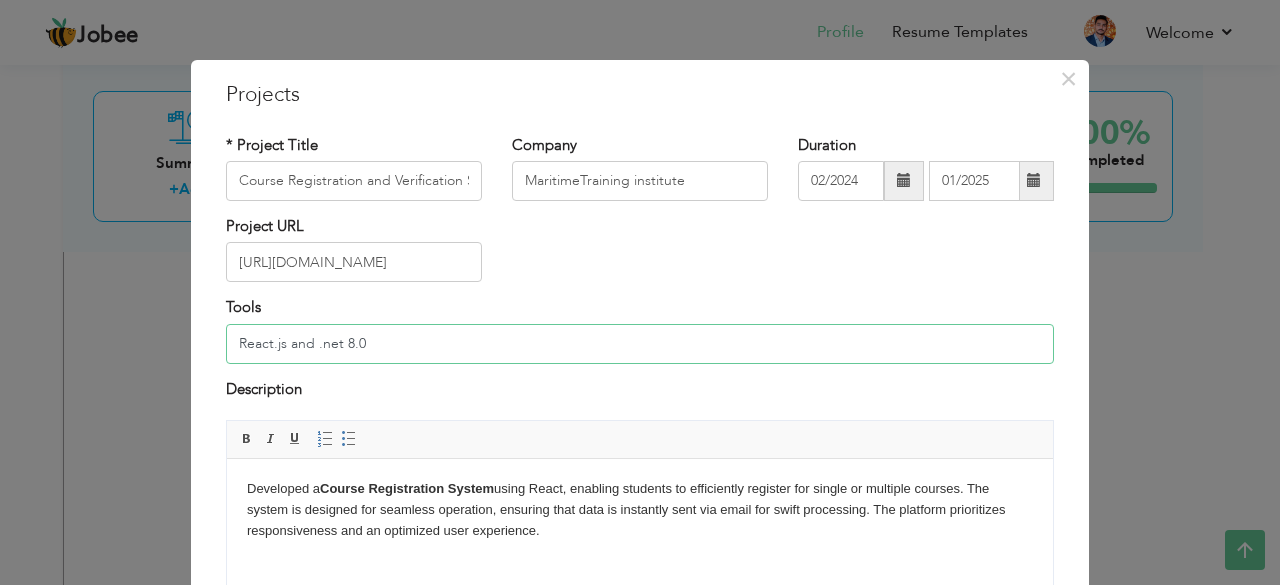 click on "React.js and .net 8.0" at bounding box center [640, 344] 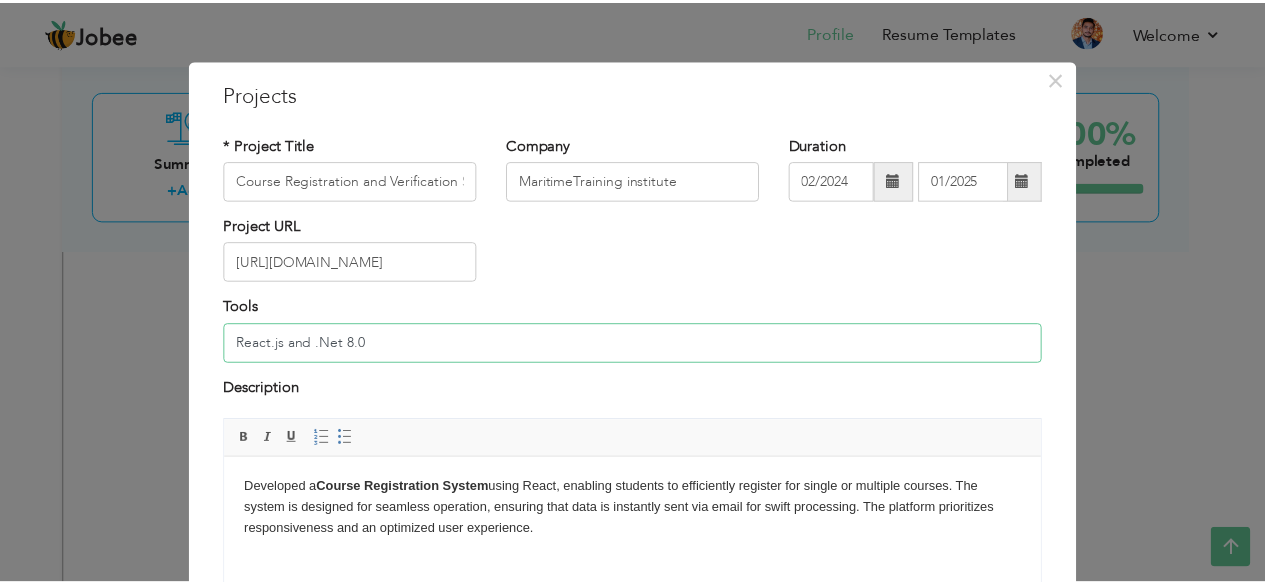 scroll, scrollTop: 209, scrollLeft: 0, axis: vertical 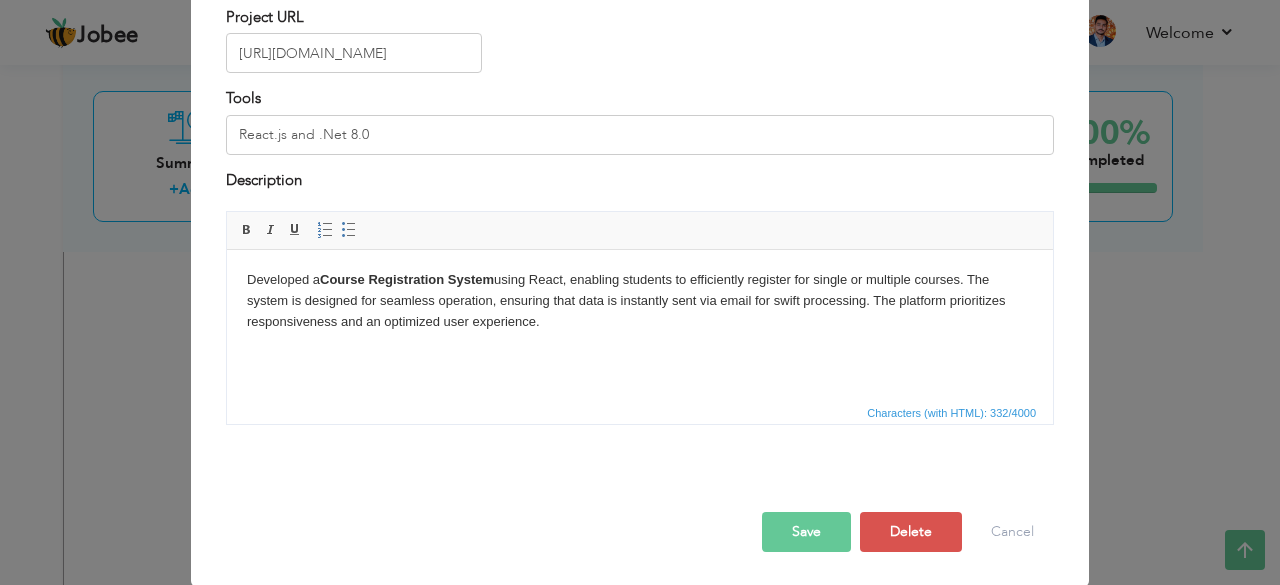 click on "Save" at bounding box center (806, 532) 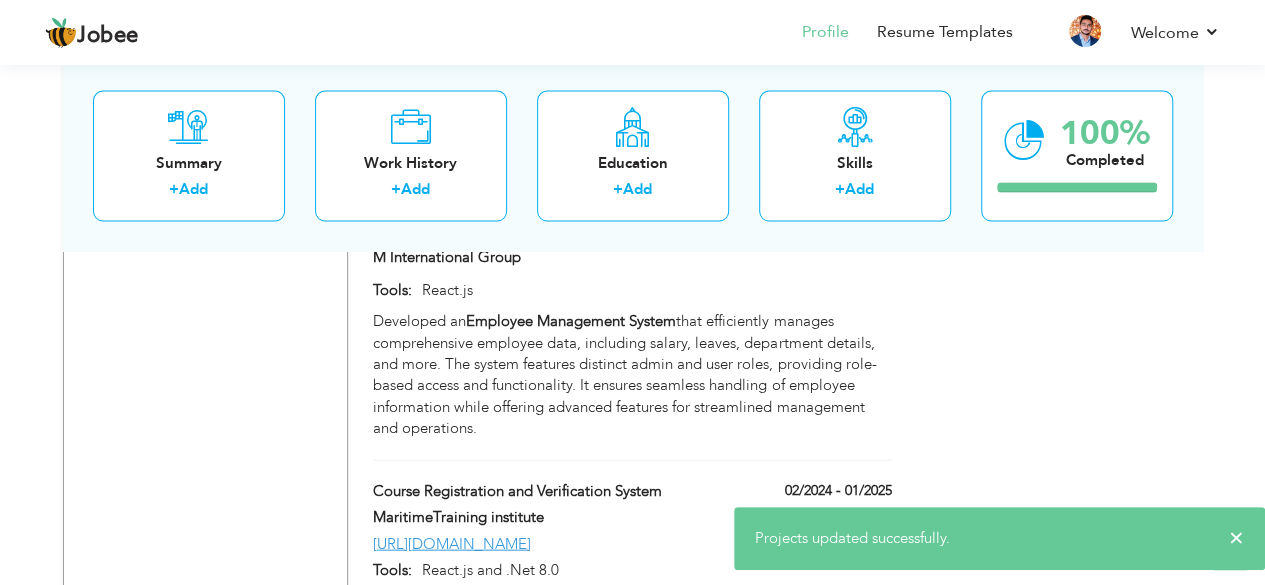 click on "Choose a Template
‹" at bounding box center (1060, -108) 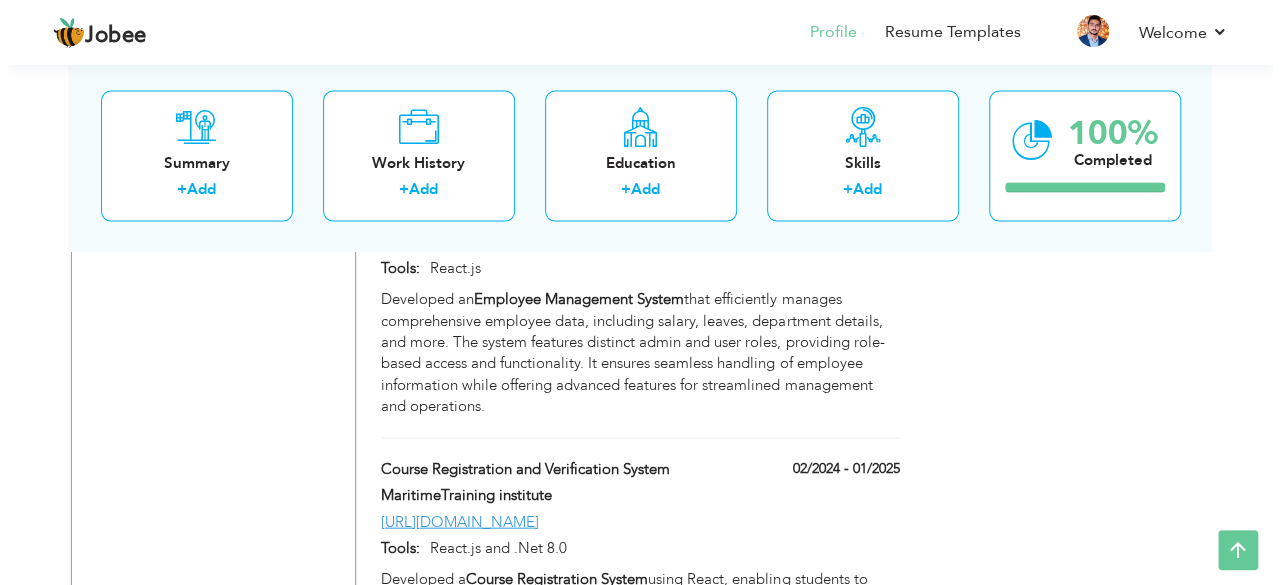 scroll, scrollTop: 1892, scrollLeft: 0, axis: vertical 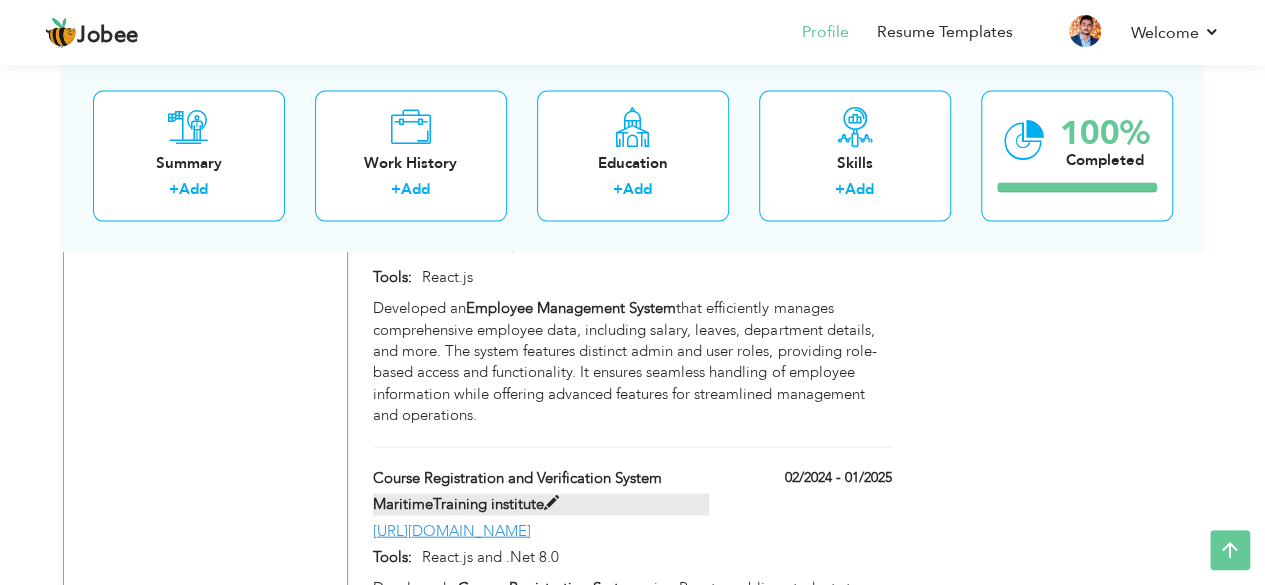click at bounding box center (551, 502) 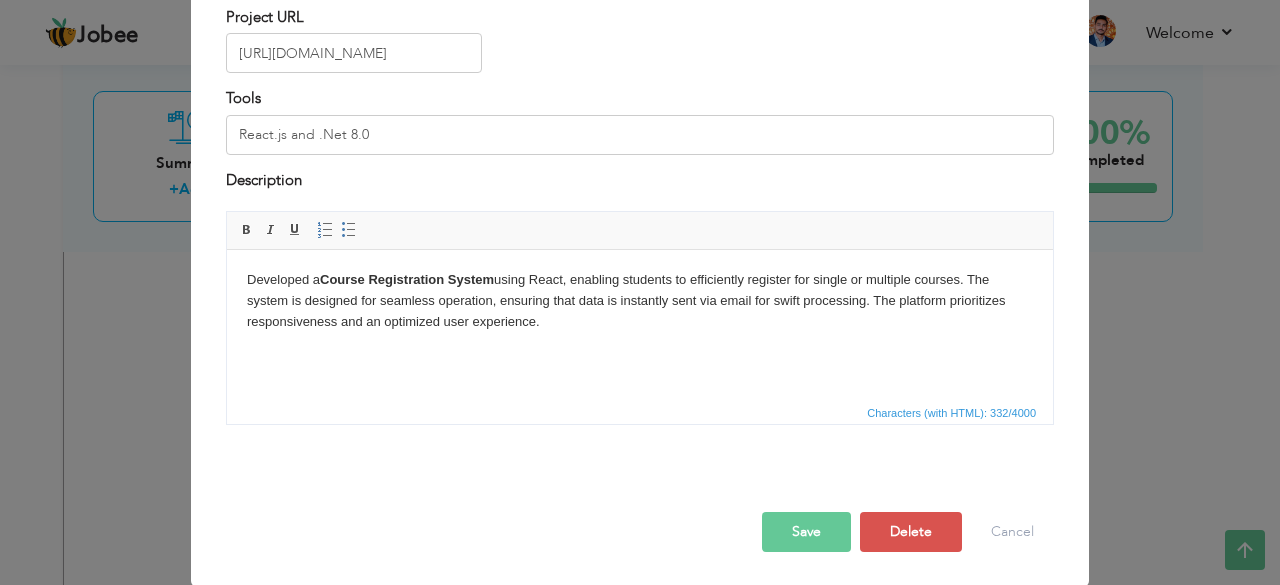 scroll, scrollTop: 0, scrollLeft: 0, axis: both 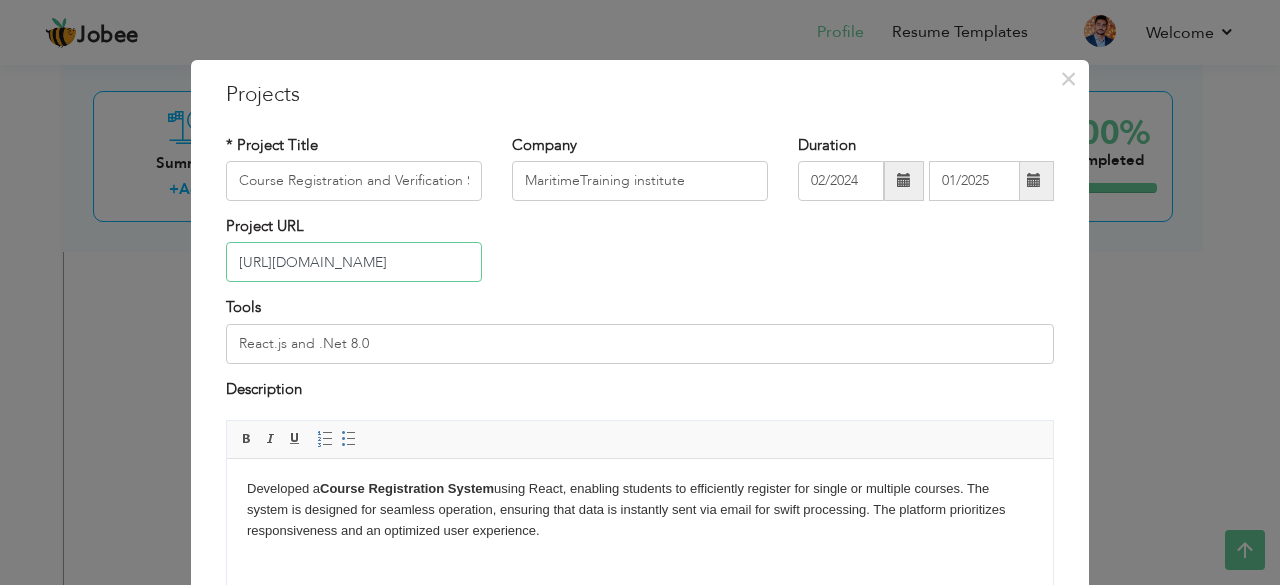 click on "https://mtiverification.com/Verification/VerifyStudent" at bounding box center (354, 262) 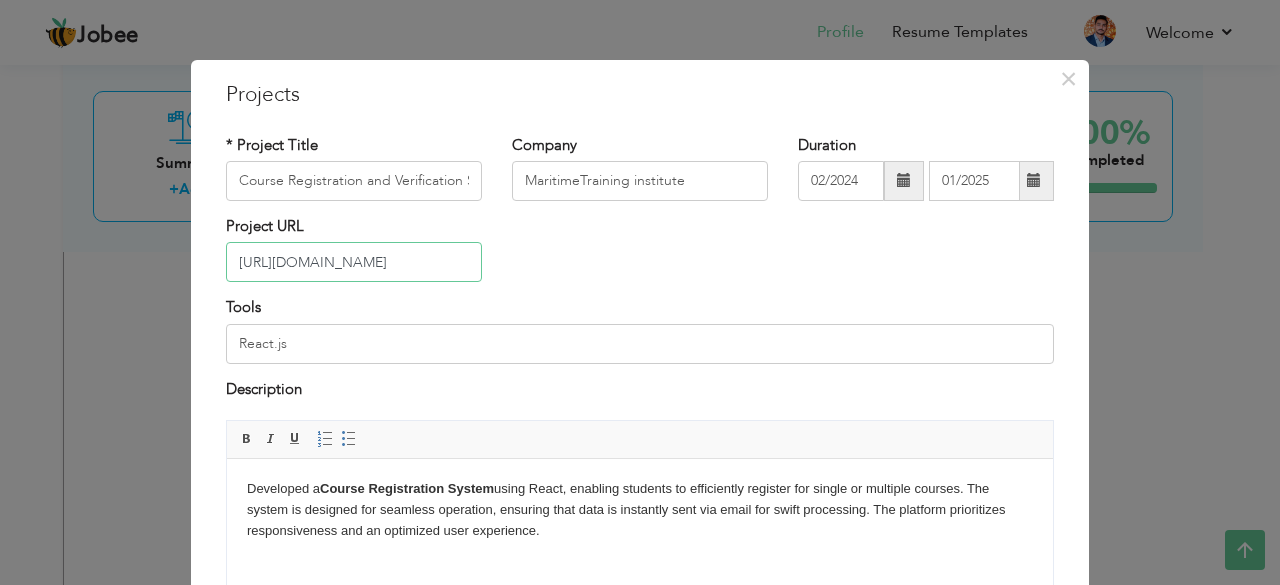 type on "React.js" 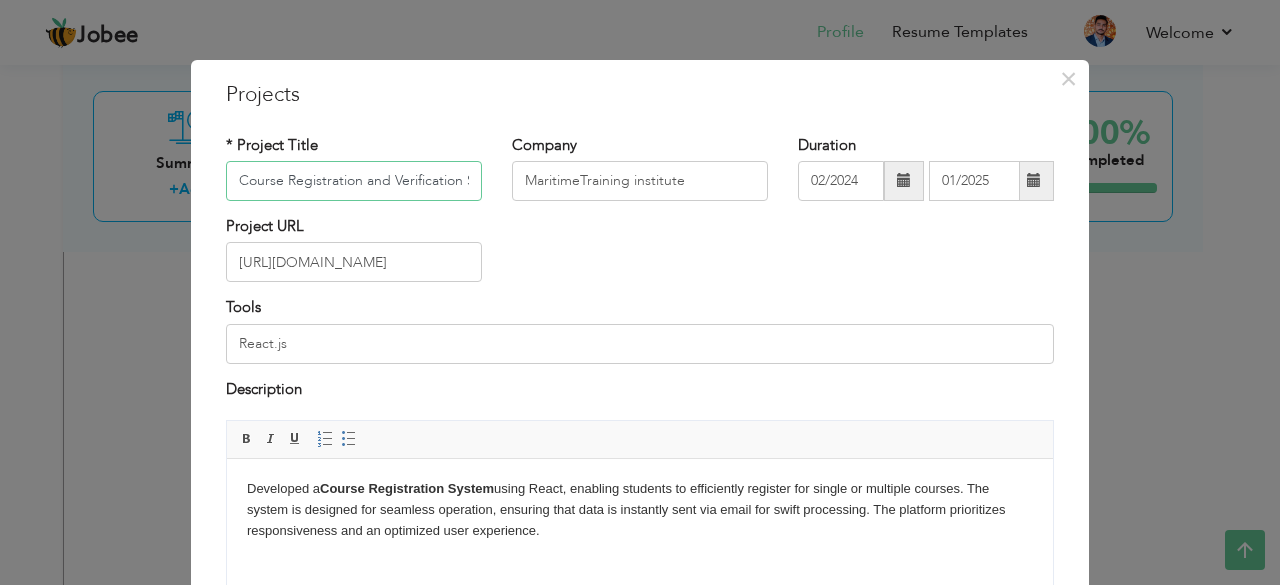type on "[URL][DOMAIN_NAME]" 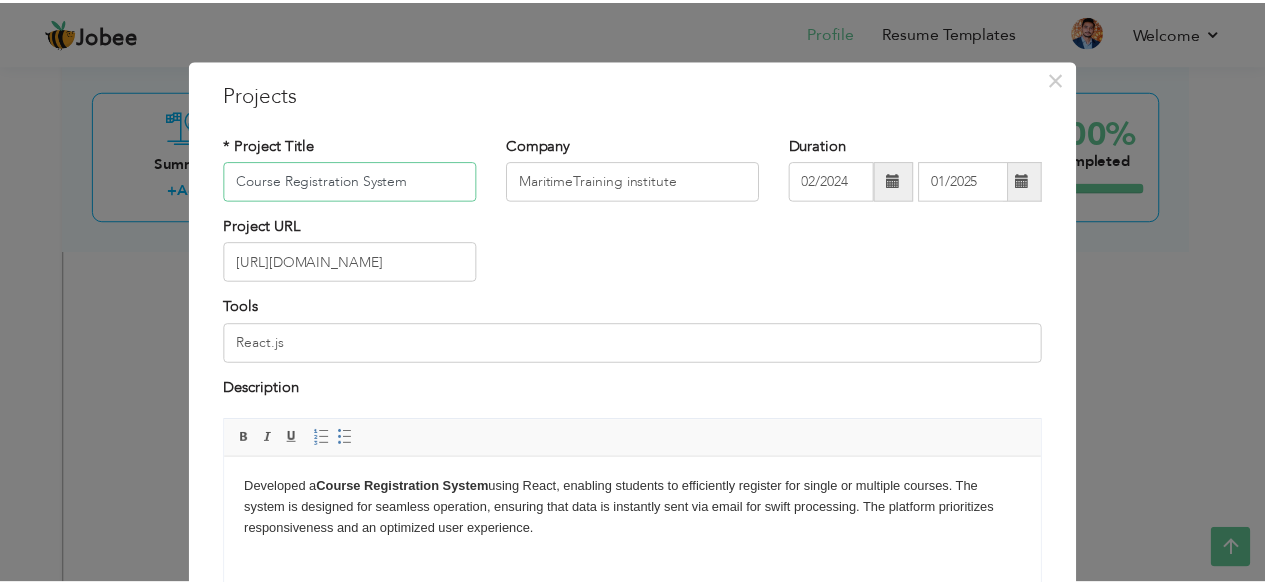 scroll, scrollTop: 209, scrollLeft: 0, axis: vertical 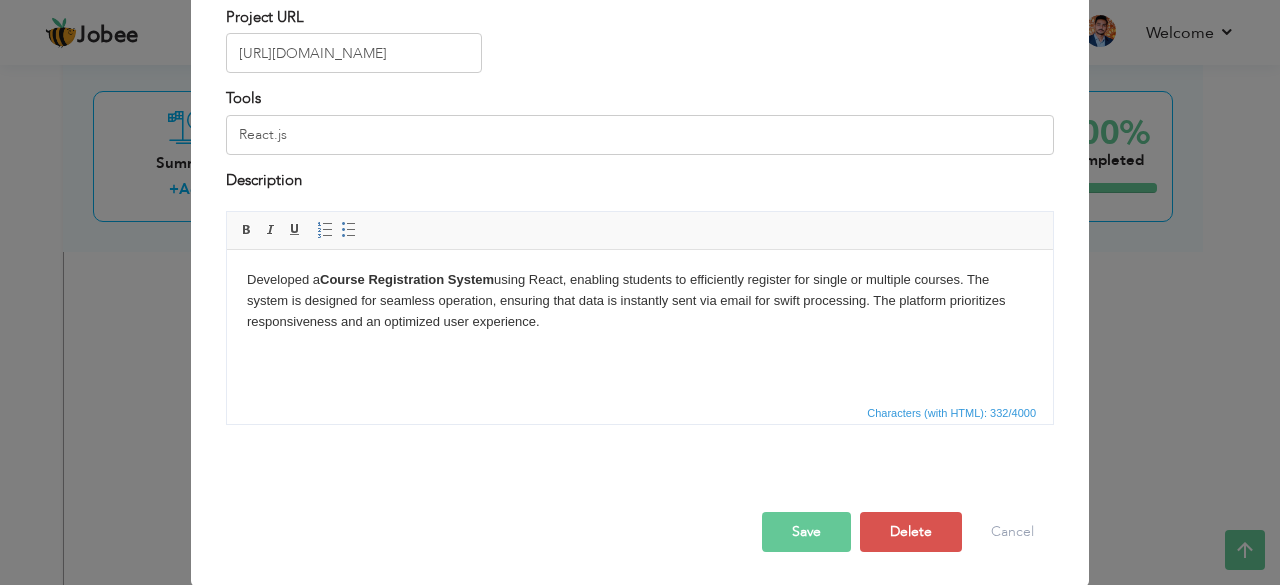 type on "Course Registration System" 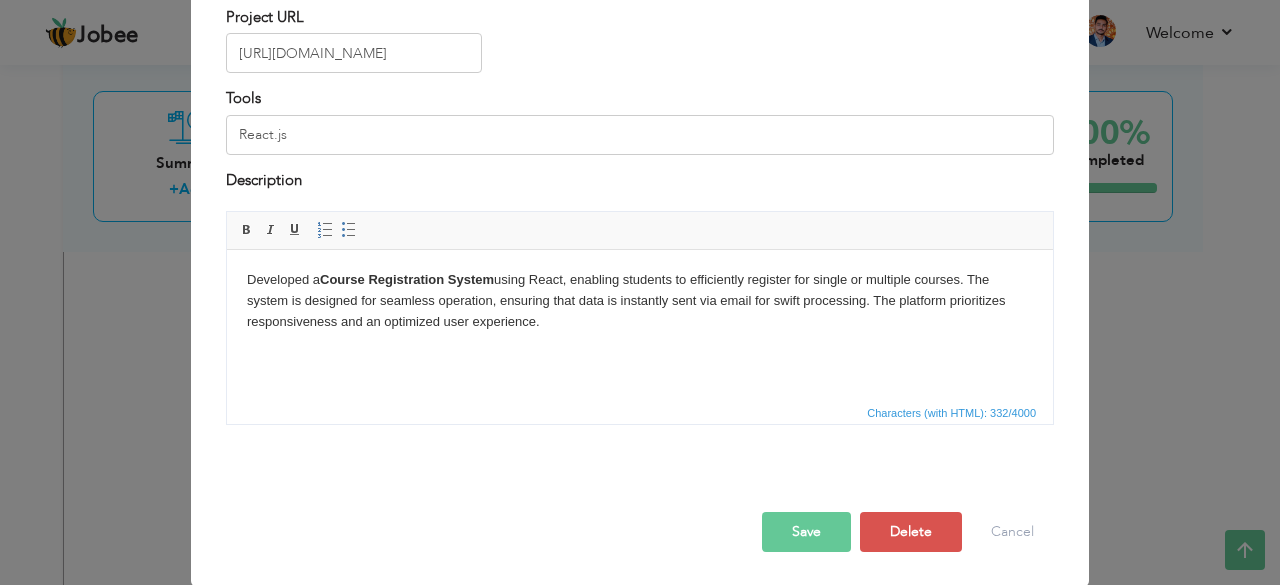 click on "Save" at bounding box center [806, 532] 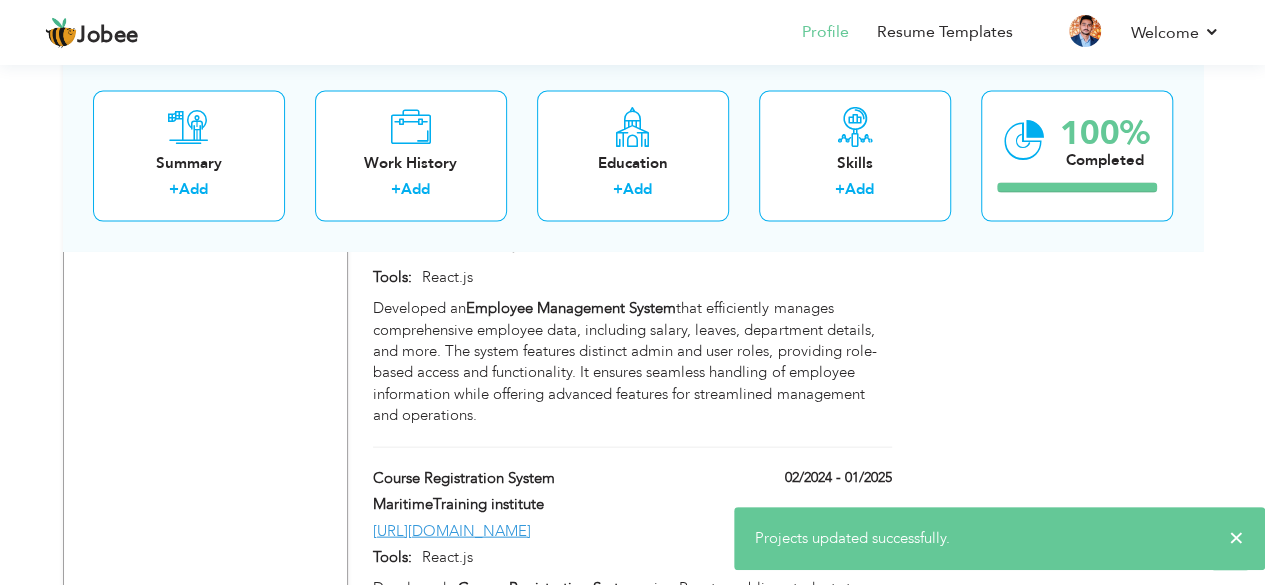 click on "Choose a Template
‹" at bounding box center [1060, -121] 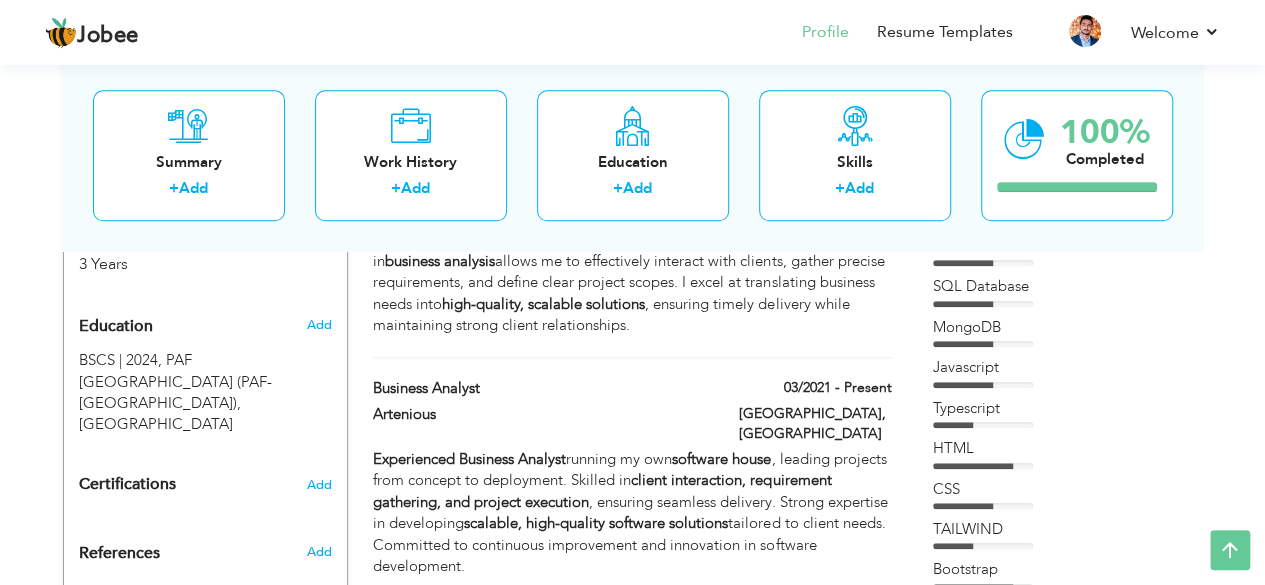 scroll, scrollTop: 812, scrollLeft: 0, axis: vertical 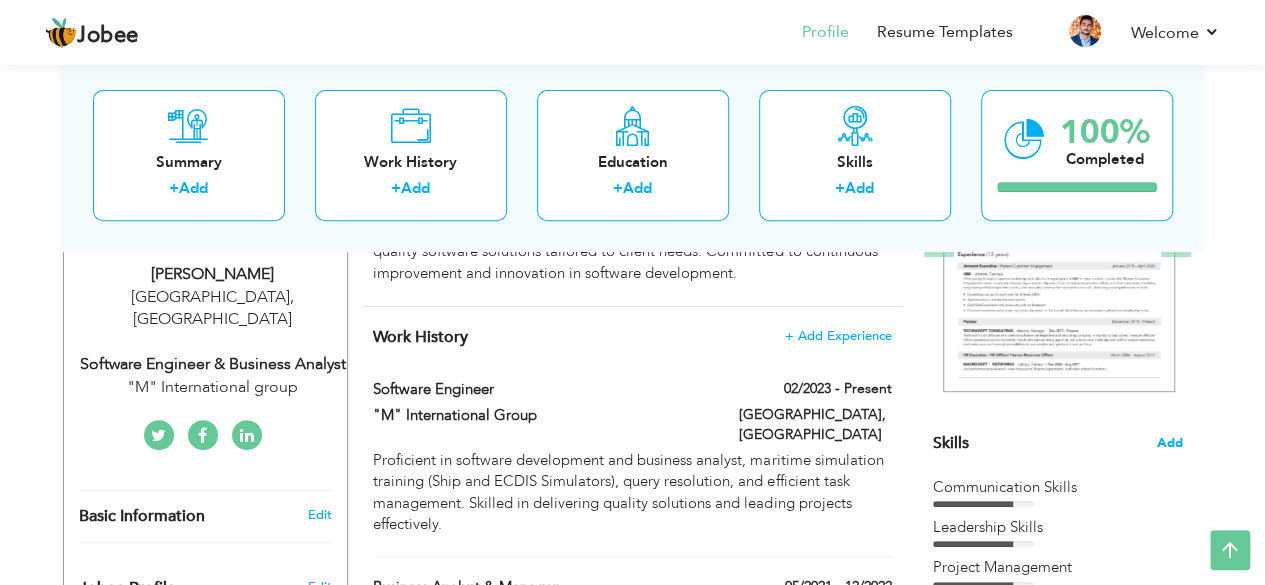 click on "Add" at bounding box center [1170, 443] 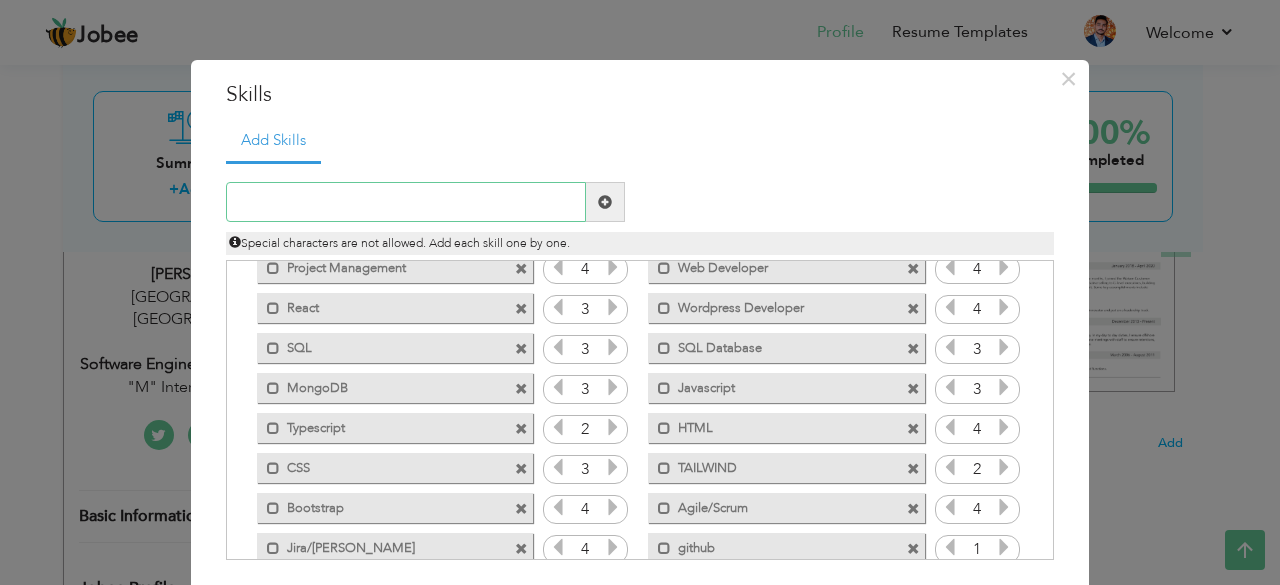 scroll, scrollTop: 124, scrollLeft: 0, axis: vertical 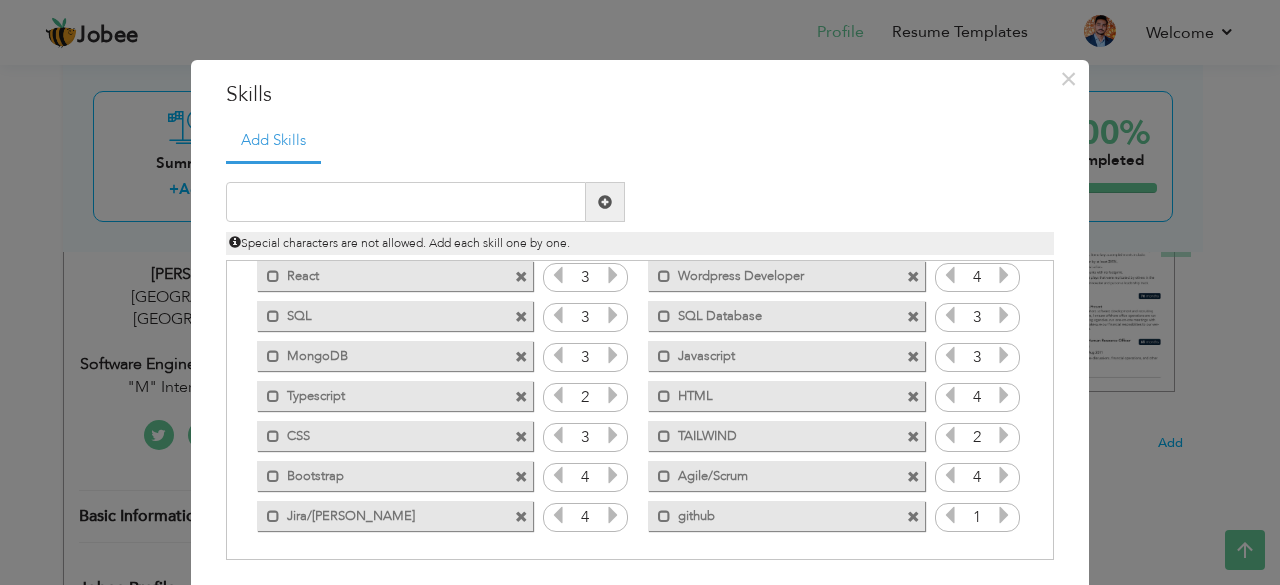 click at bounding box center [521, 357] 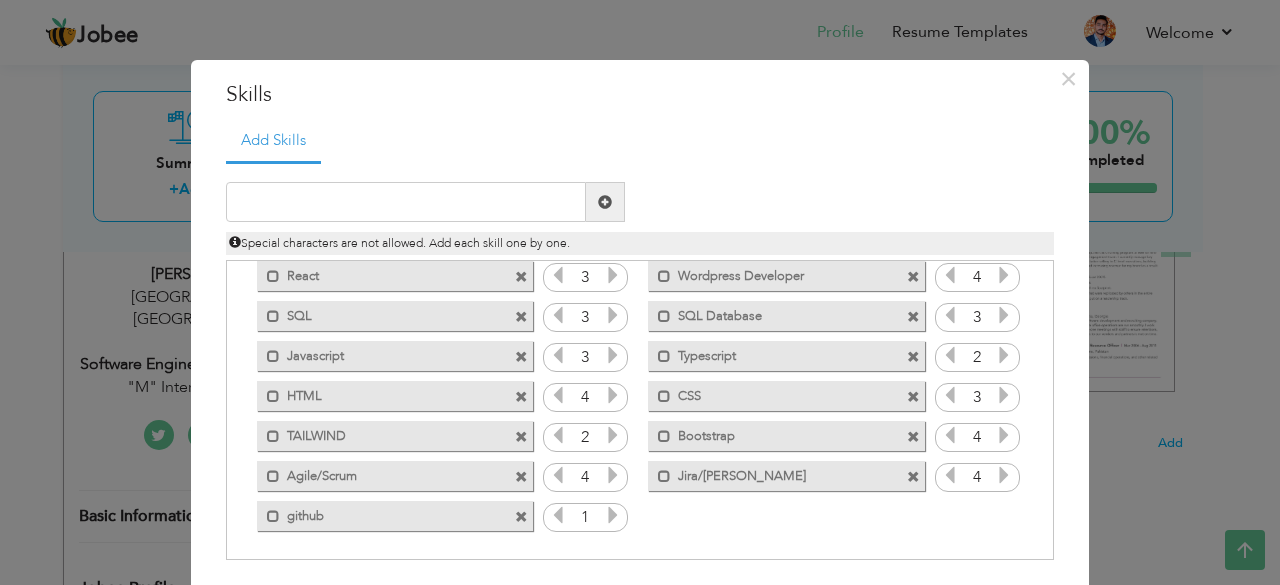 click at bounding box center (913, 357) 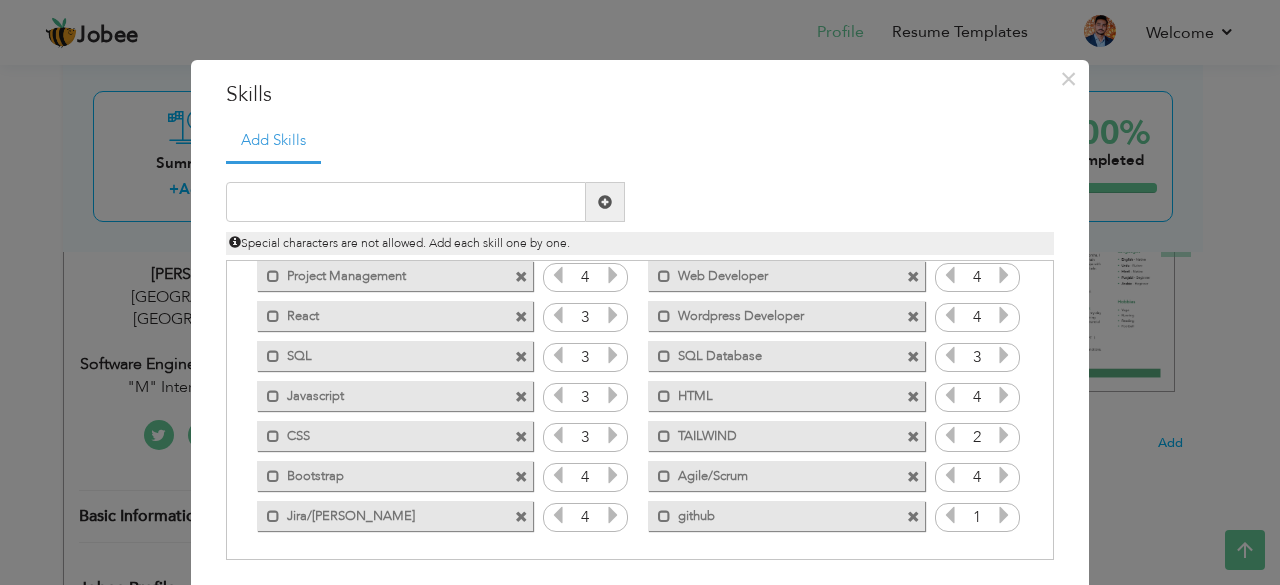 click at bounding box center (605, 202) 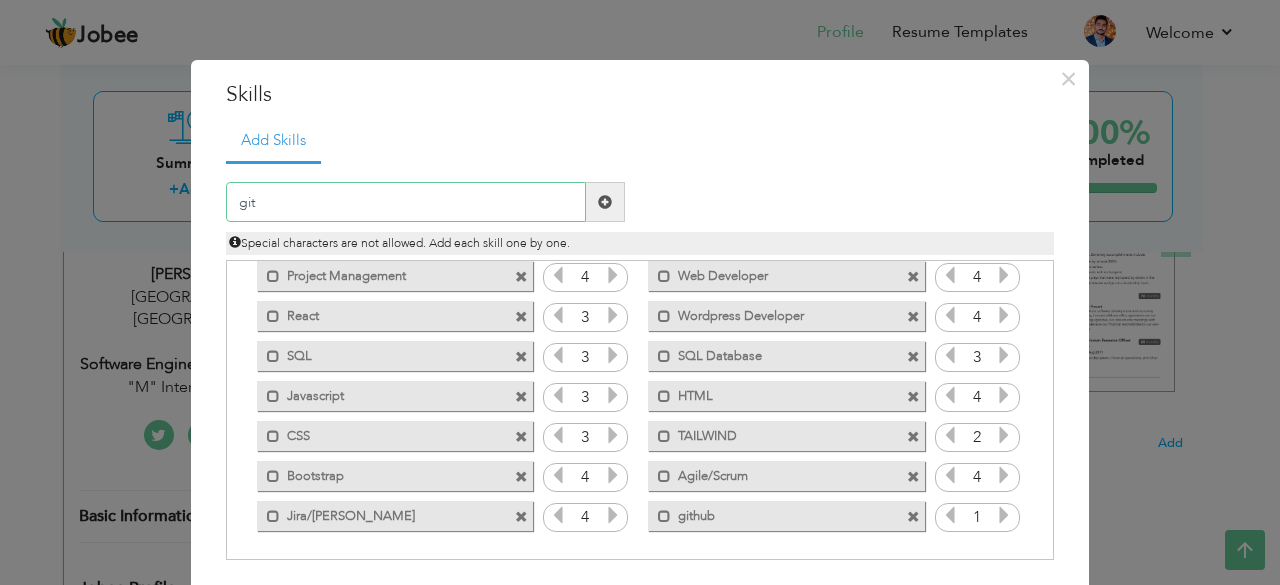 type on "git" 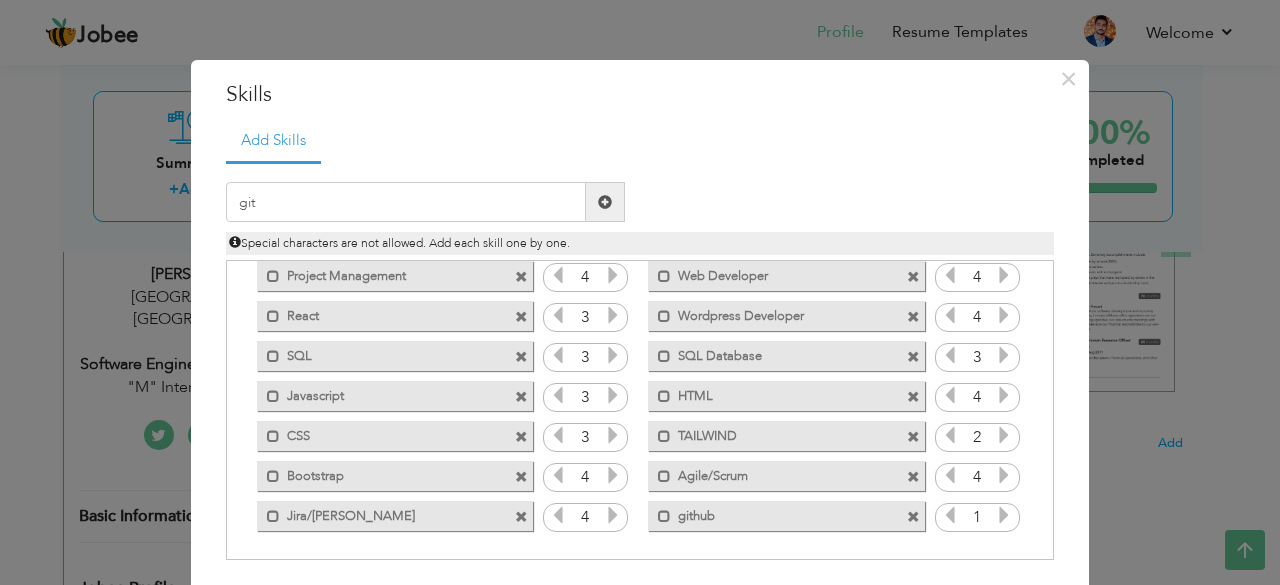 click at bounding box center [605, 202] 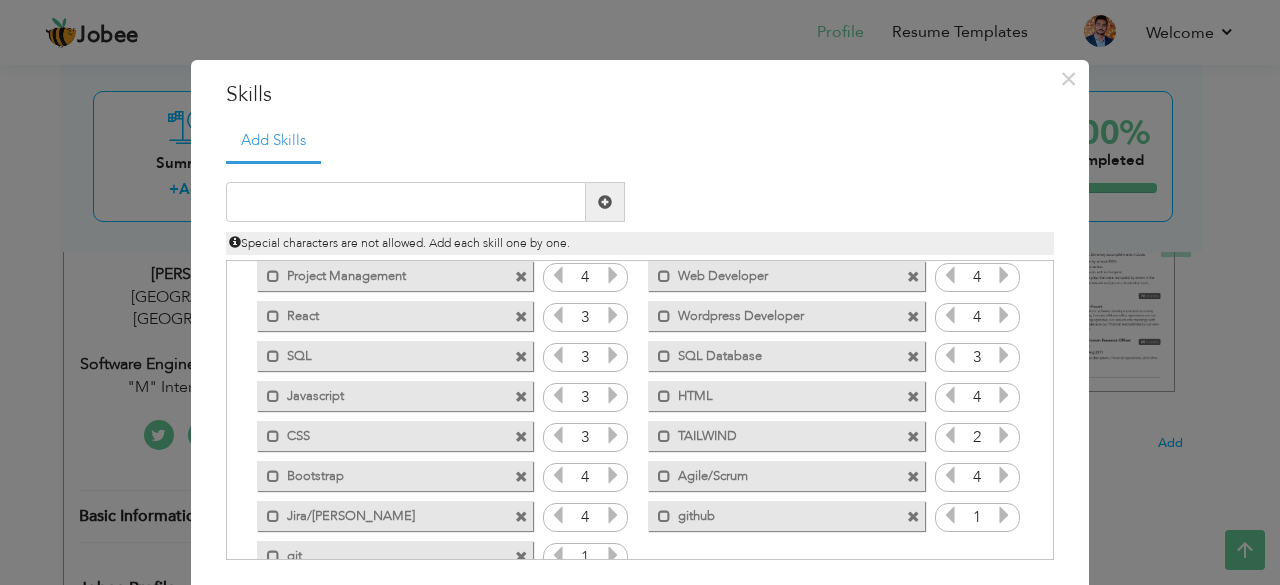 scroll, scrollTop: 124, scrollLeft: 0, axis: vertical 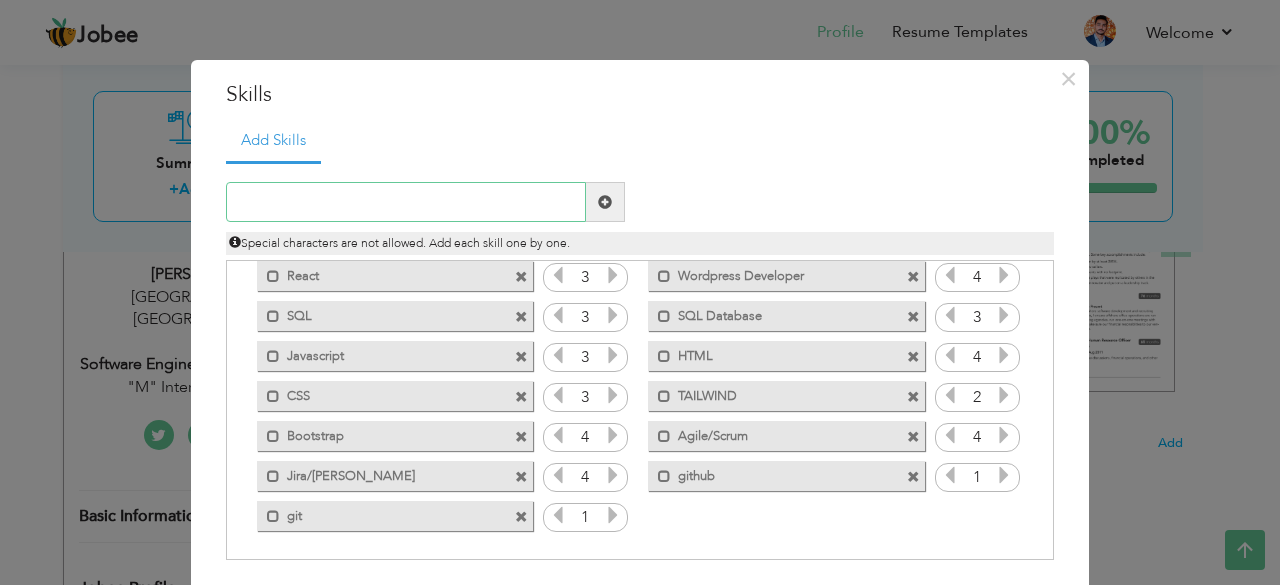 click at bounding box center [406, 202] 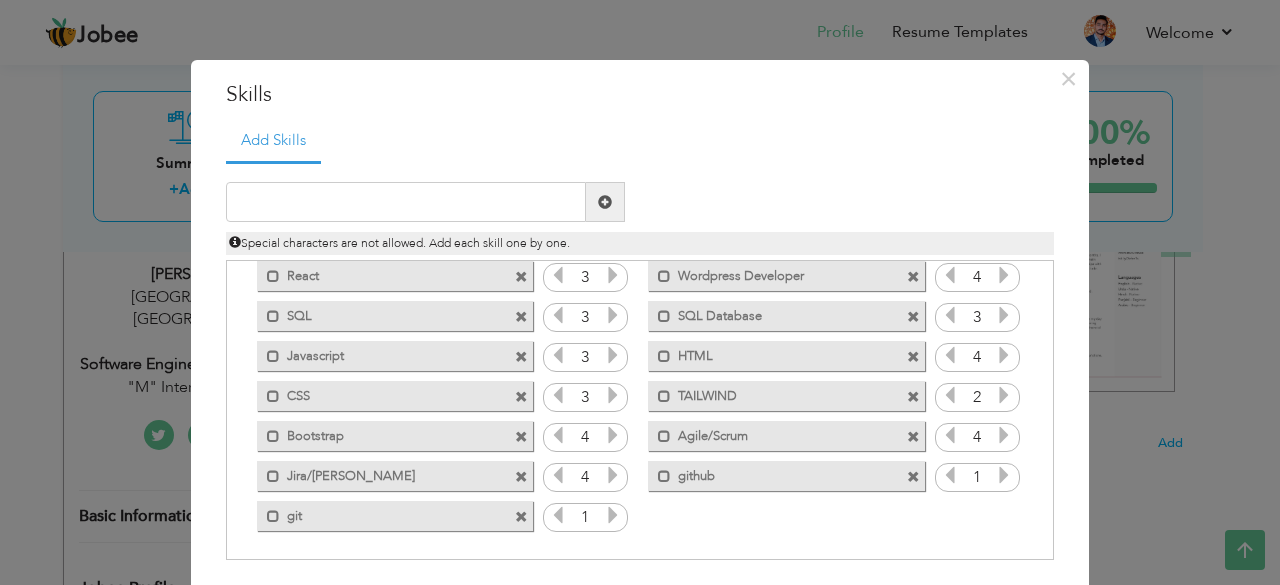 click at bounding box center [1004, 475] 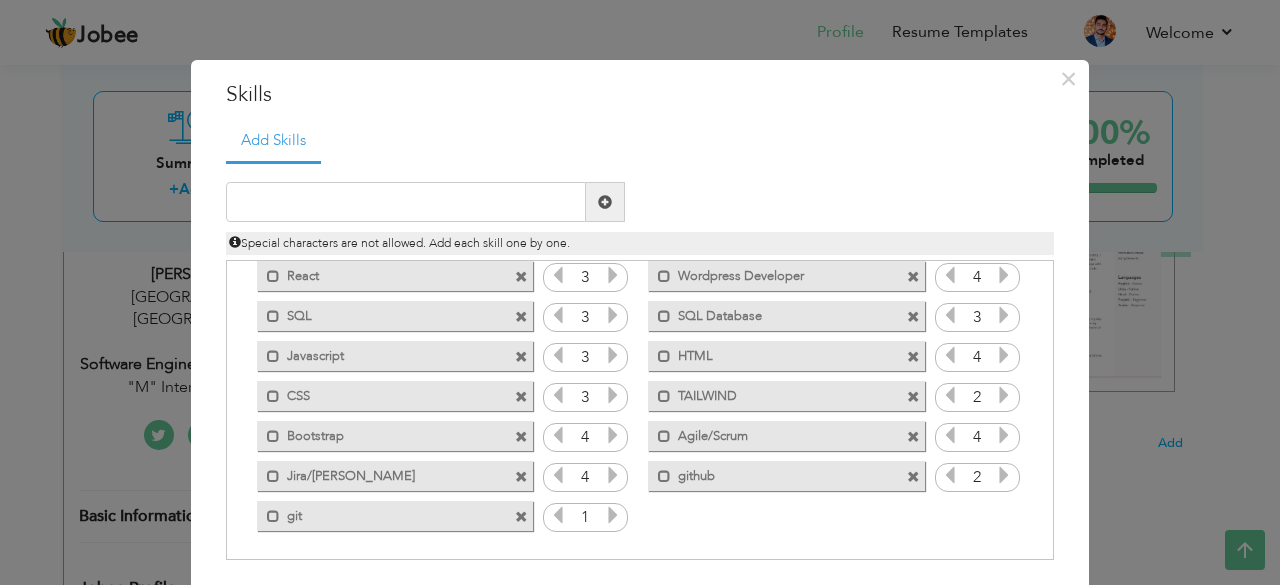click at bounding box center (1004, 475) 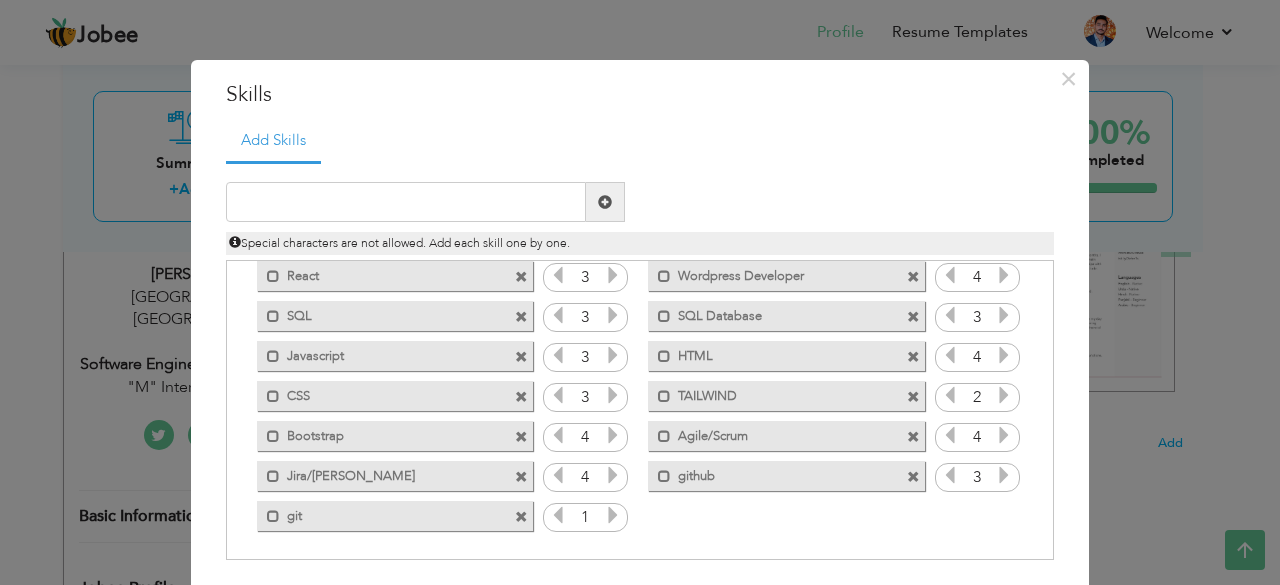 click at bounding box center [613, 515] 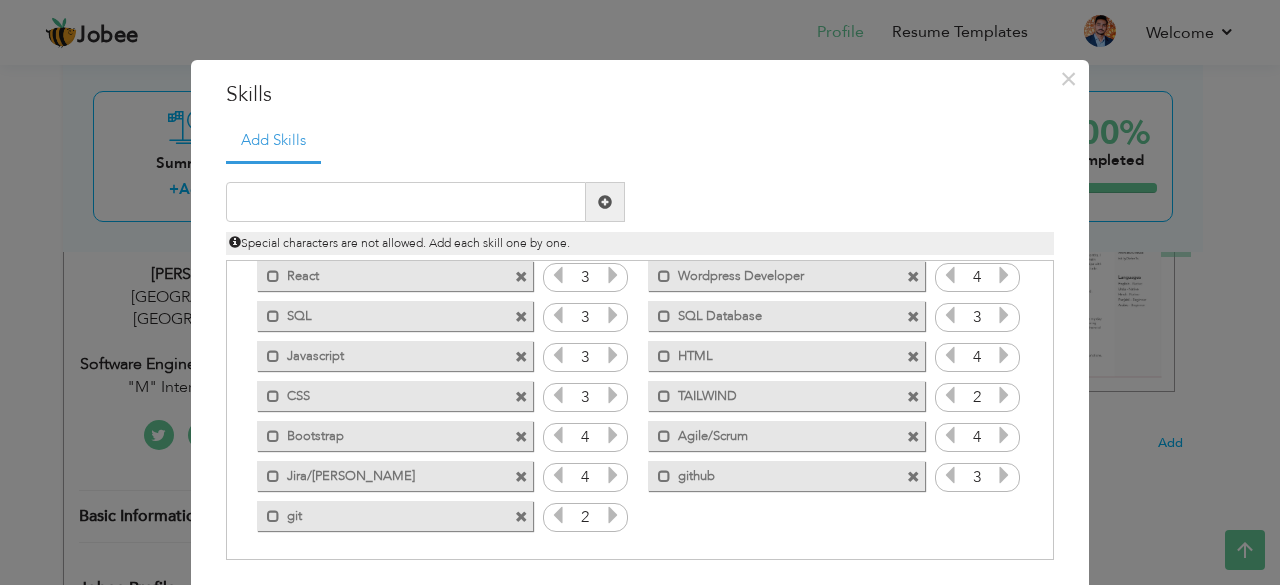 click at bounding box center [613, 515] 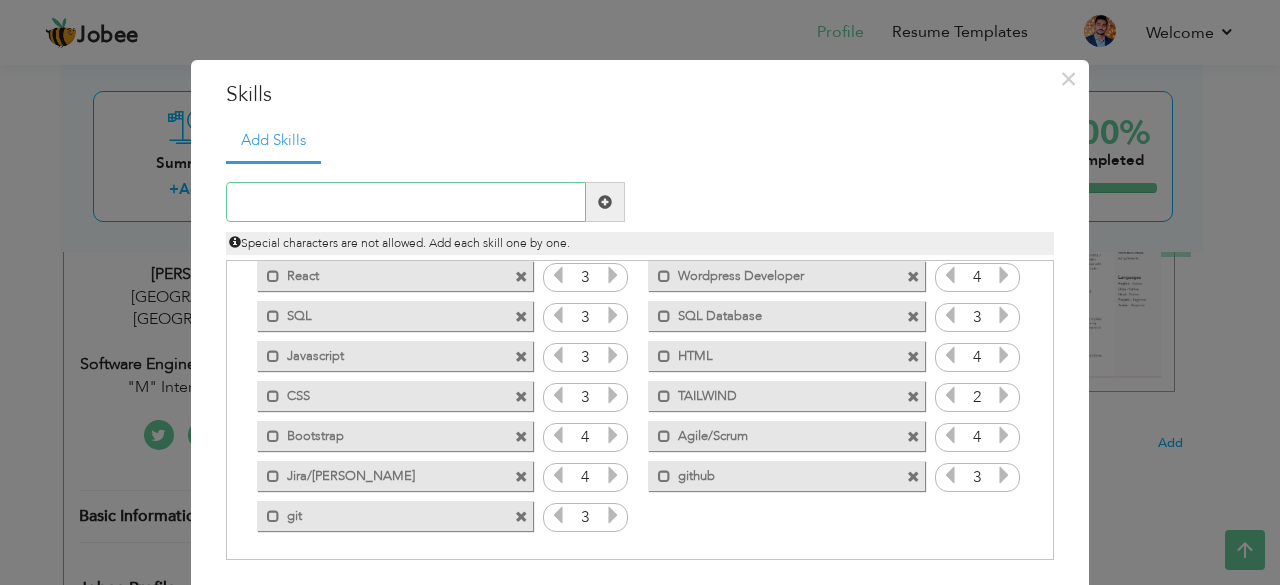 click at bounding box center (406, 202) 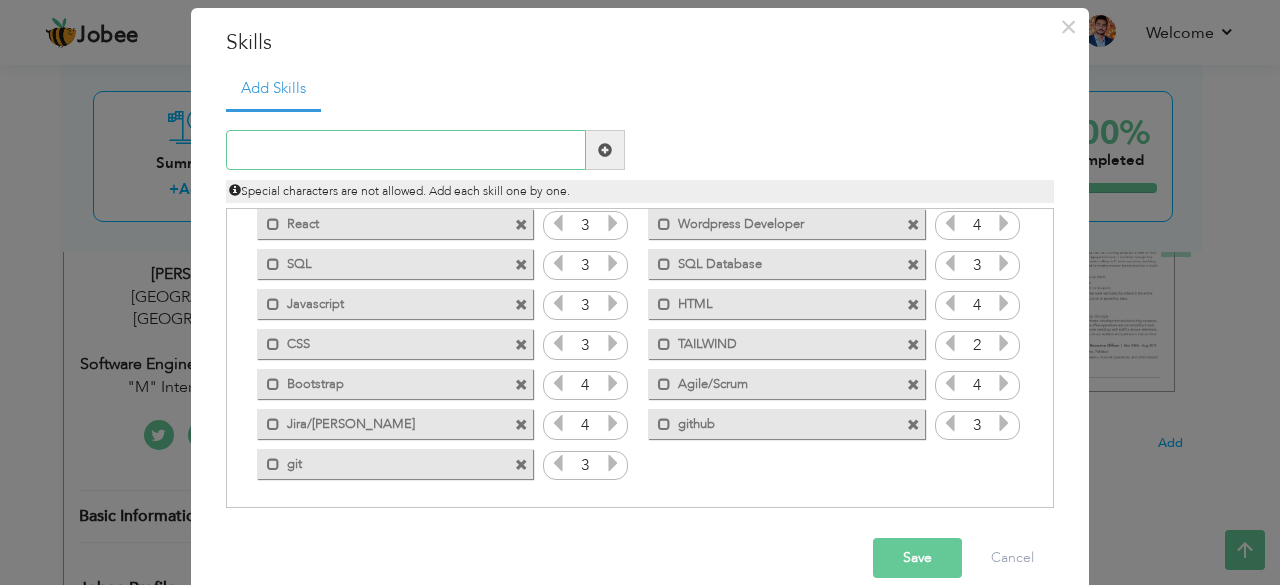 scroll, scrollTop: 79, scrollLeft: 0, axis: vertical 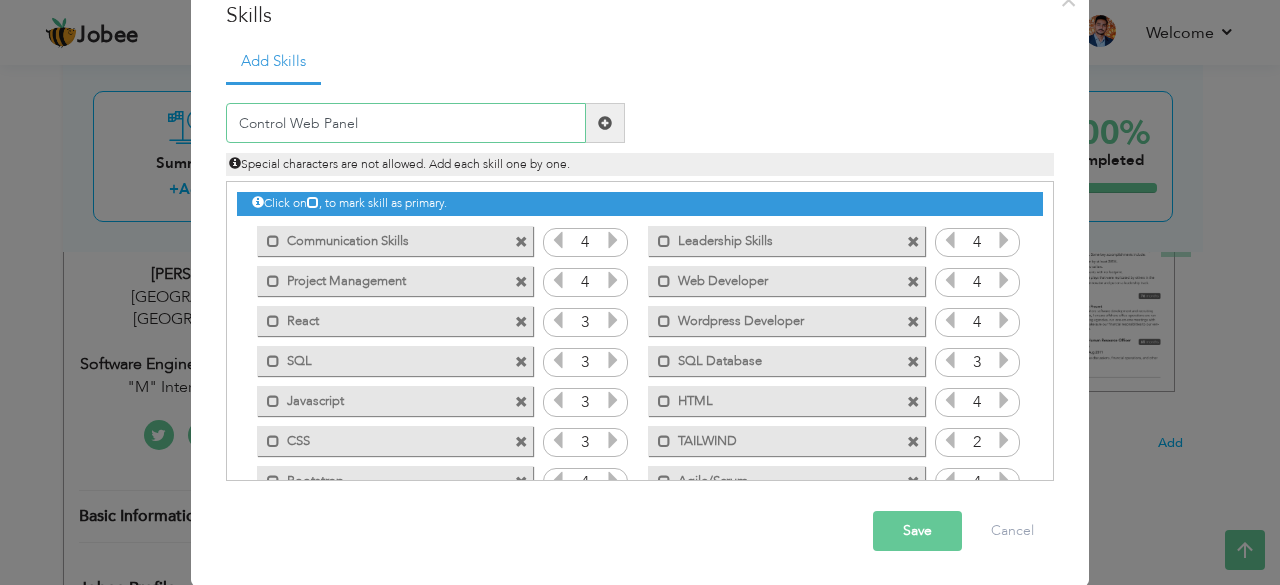 type on "Control Web Panel" 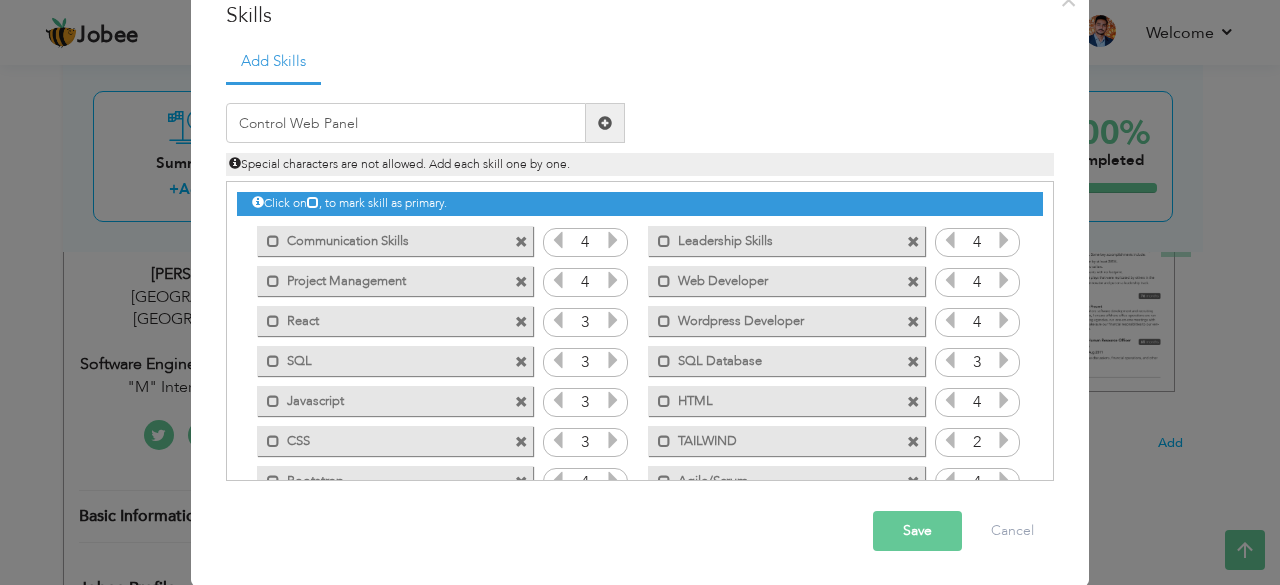 click on "Save" at bounding box center (917, 531) 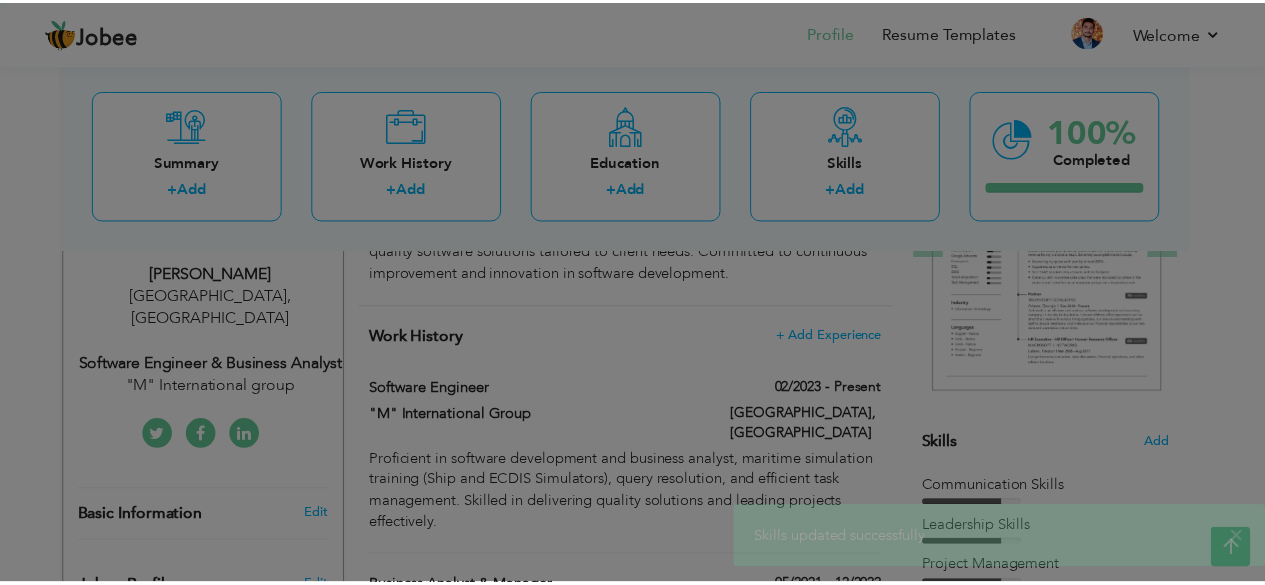 scroll, scrollTop: 0, scrollLeft: 0, axis: both 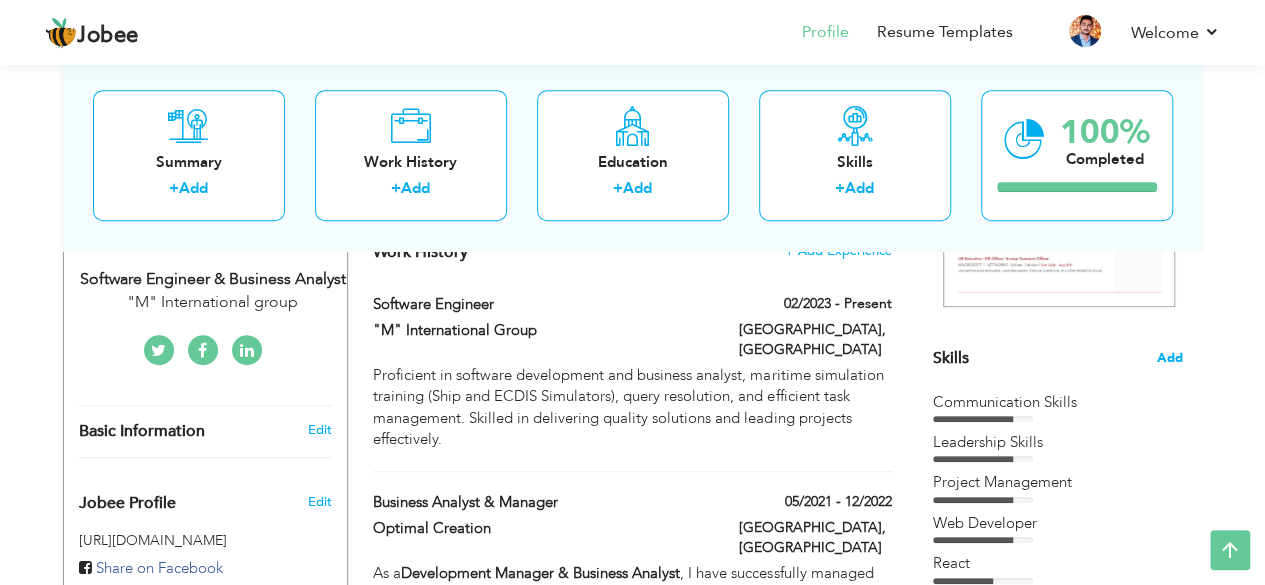 click on "Add" at bounding box center (1170, 358) 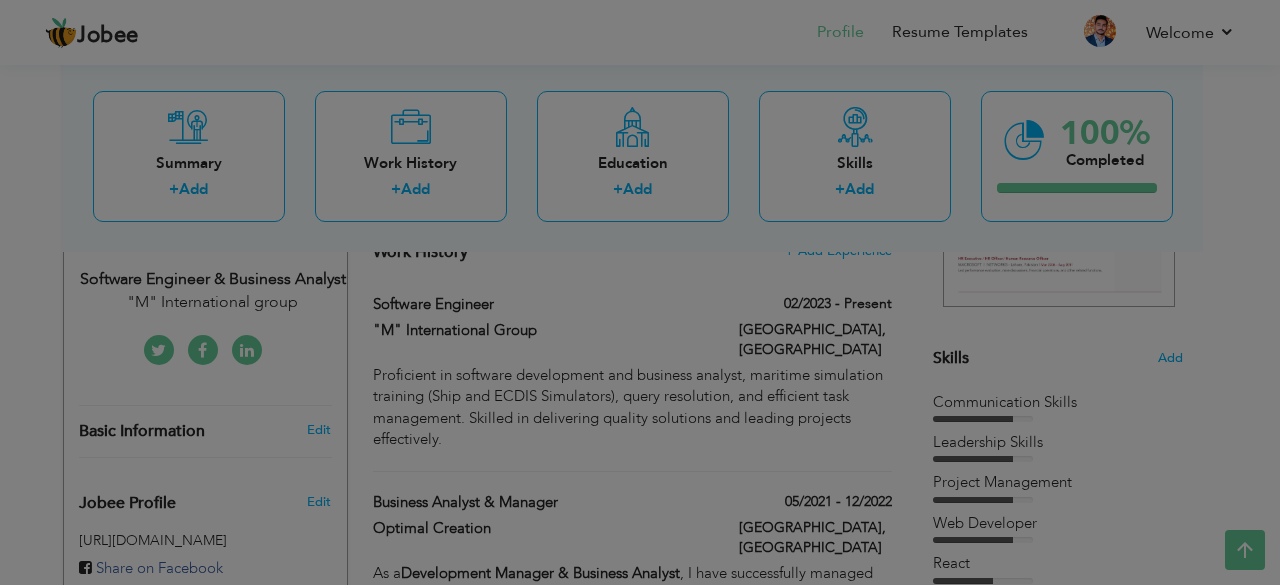 scroll, scrollTop: 0, scrollLeft: 0, axis: both 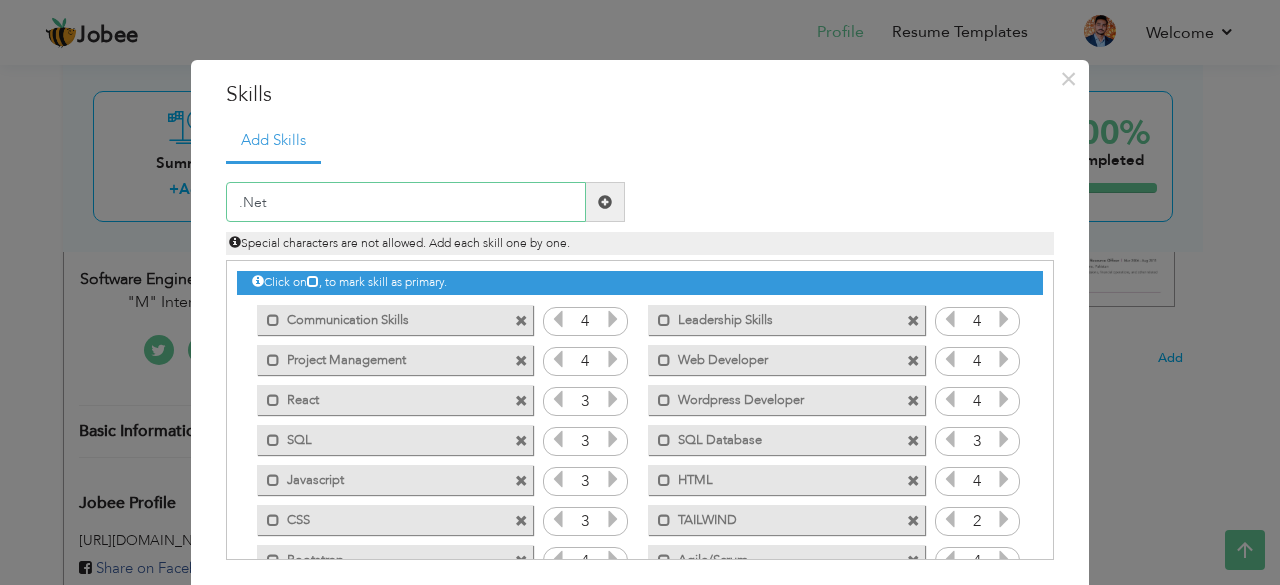 type on ".Net" 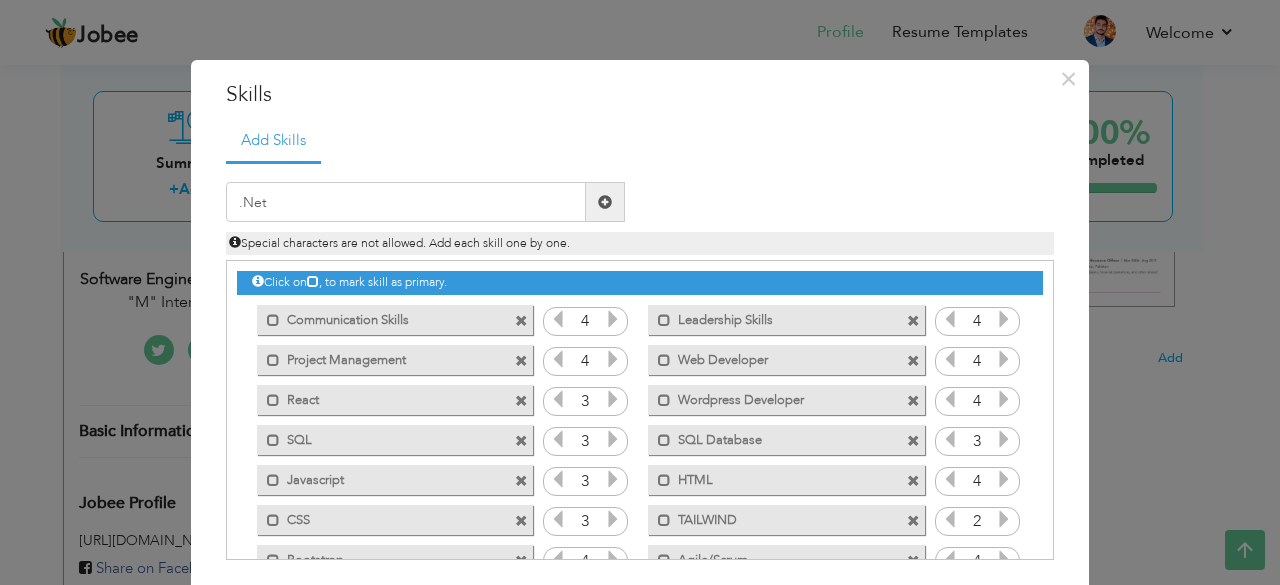 click at bounding box center (605, 202) 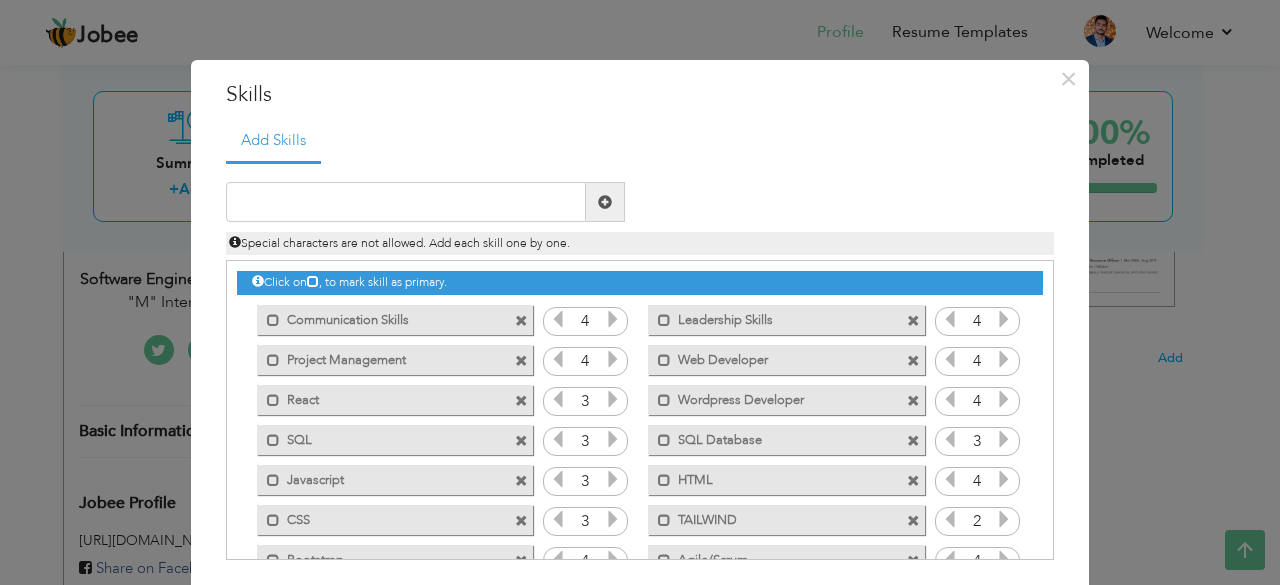 scroll, scrollTop: 79, scrollLeft: 0, axis: vertical 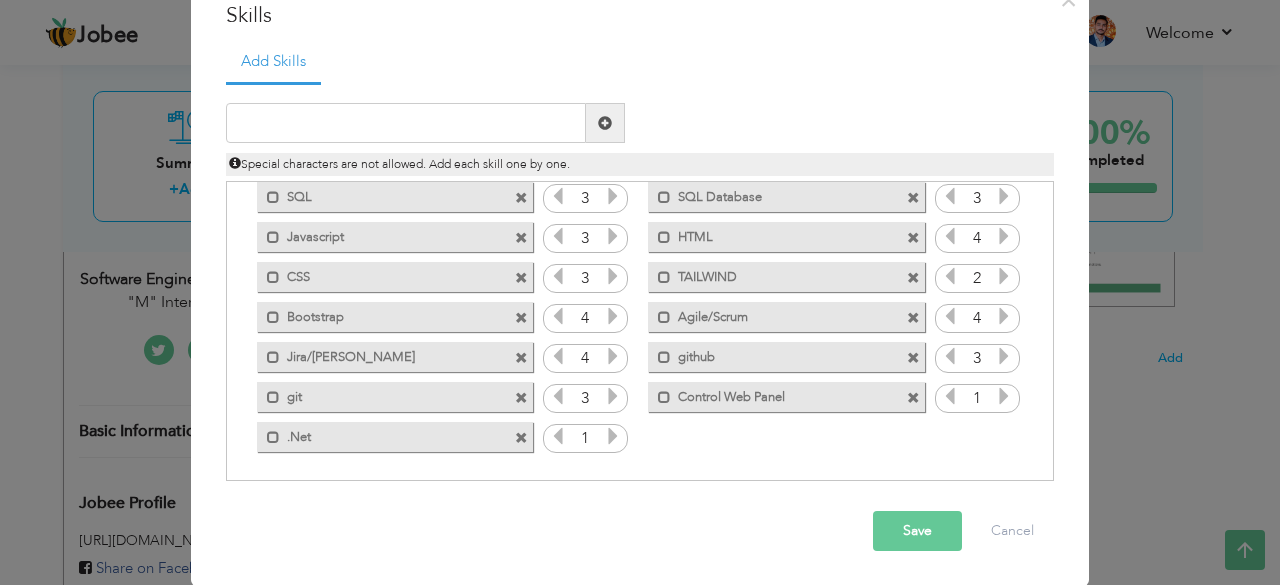 click at bounding box center (613, 436) 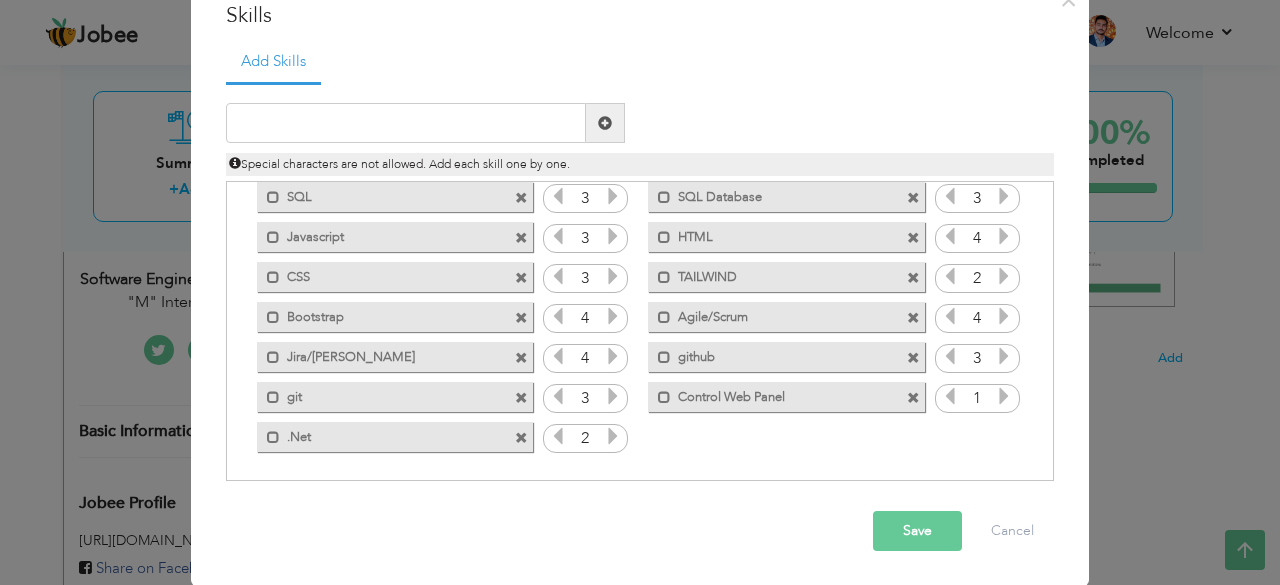 click at bounding box center [613, 436] 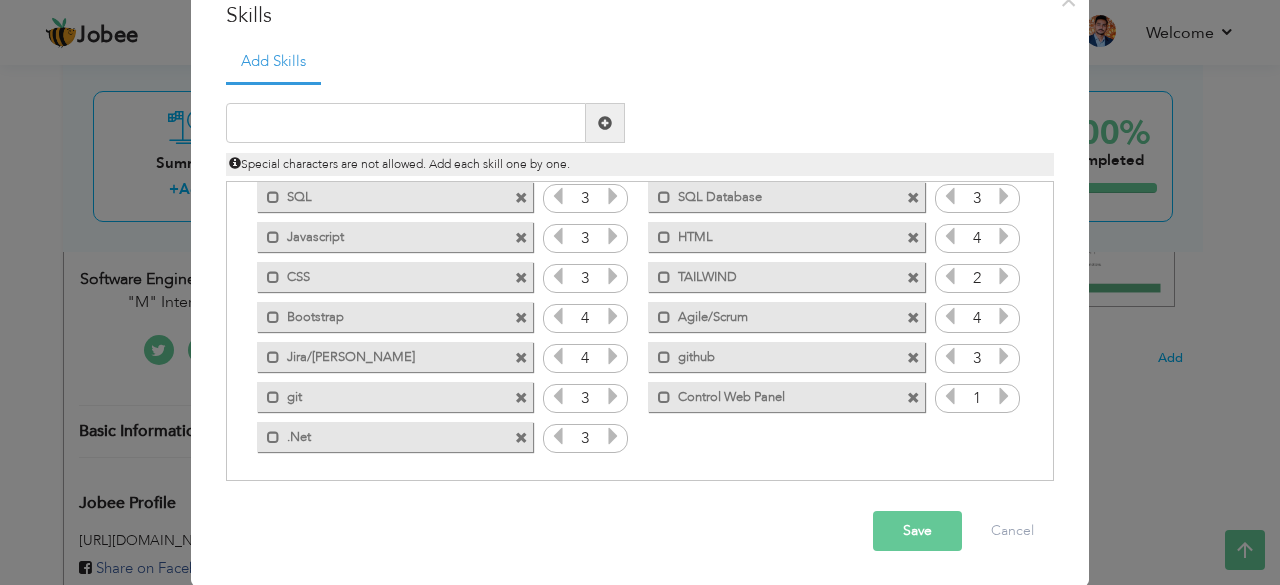 click on "Save" at bounding box center [917, 531] 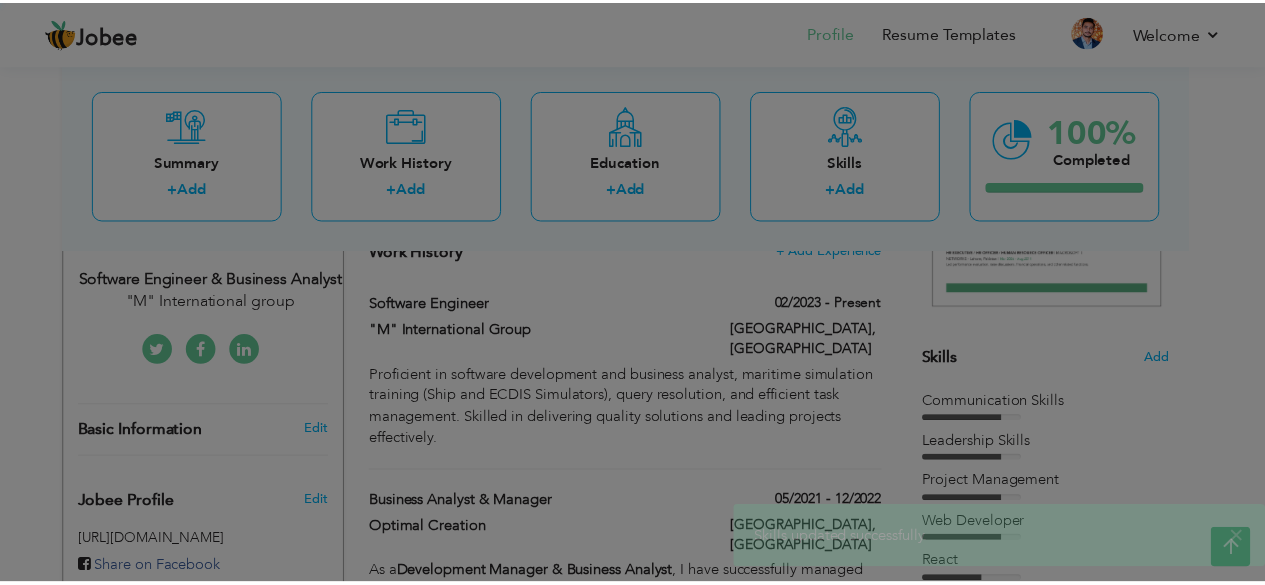 scroll, scrollTop: 0, scrollLeft: 0, axis: both 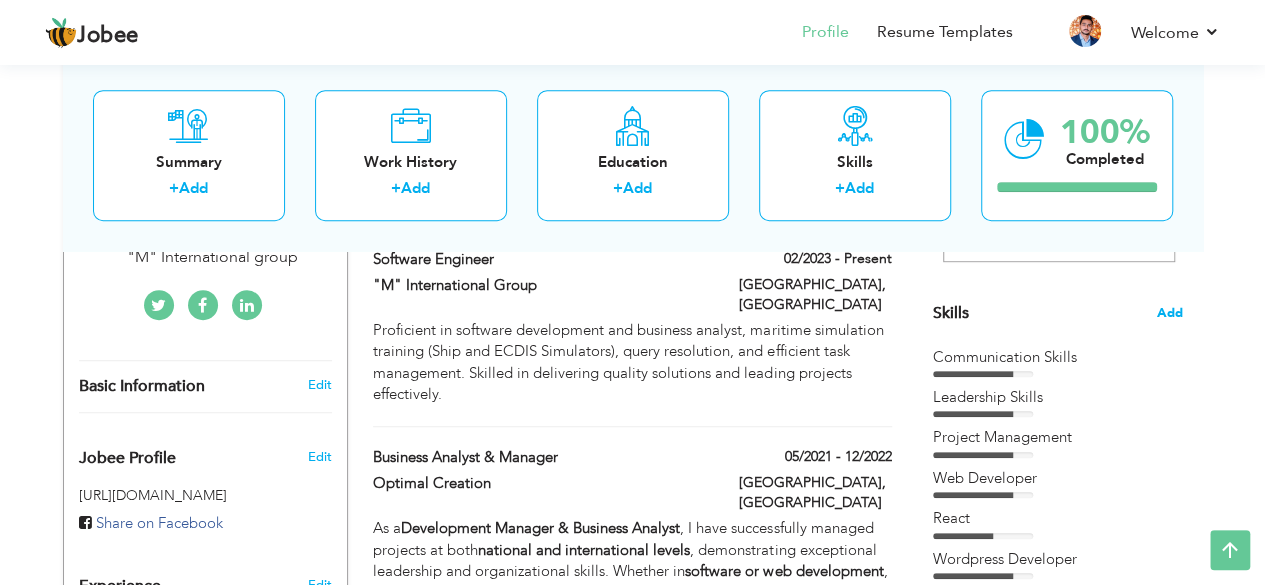 click on "Add" at bounding box center (1170, 313) 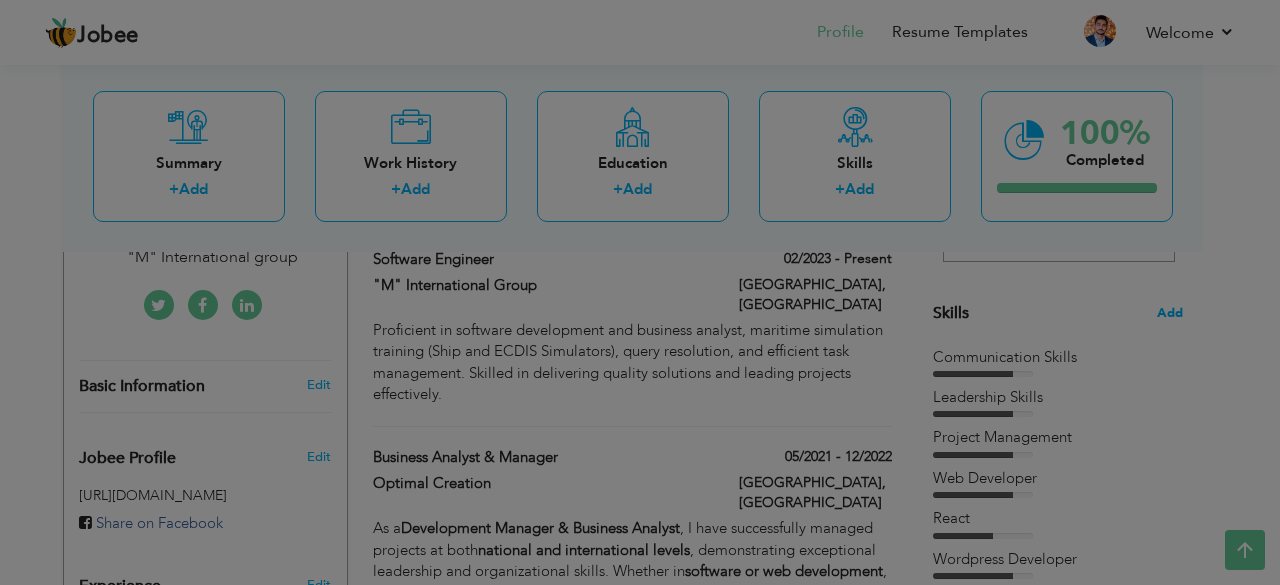 scroll, scrollTop: 0, scrollLeft: 0, axis: both 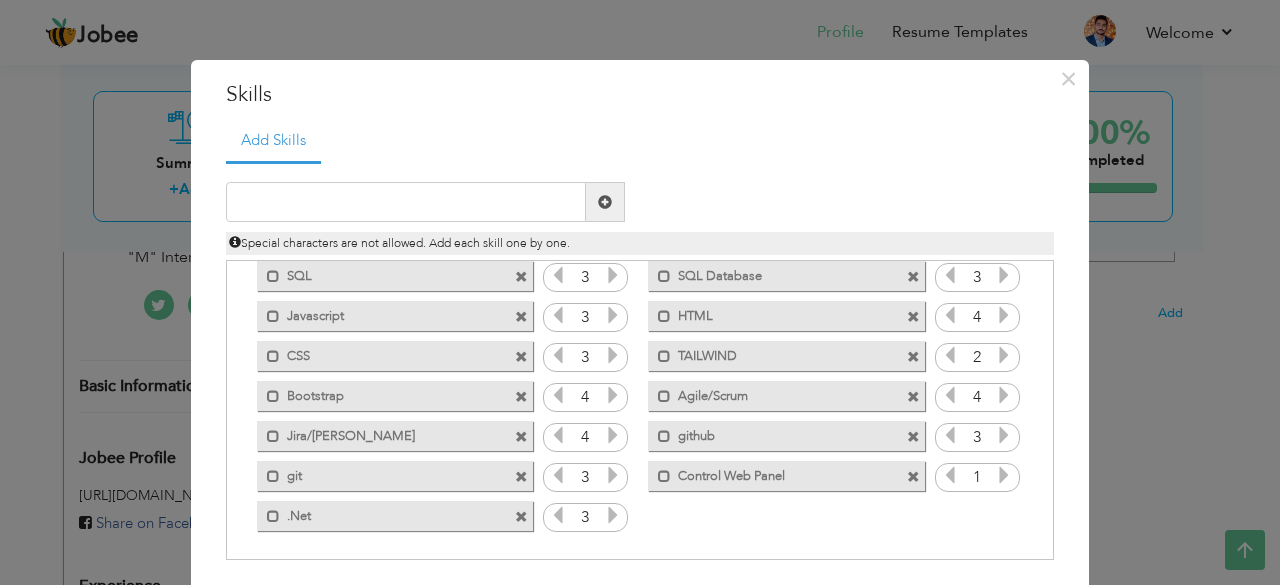 click at bounding box center (1004, 475) 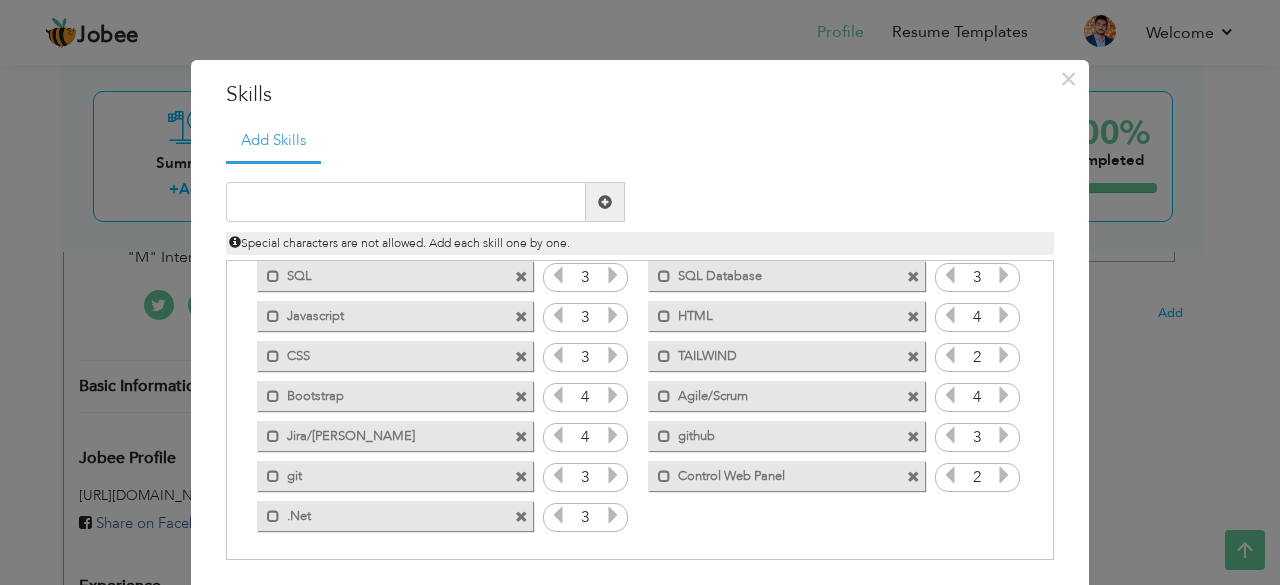 click at bounding box center (1004, 475) 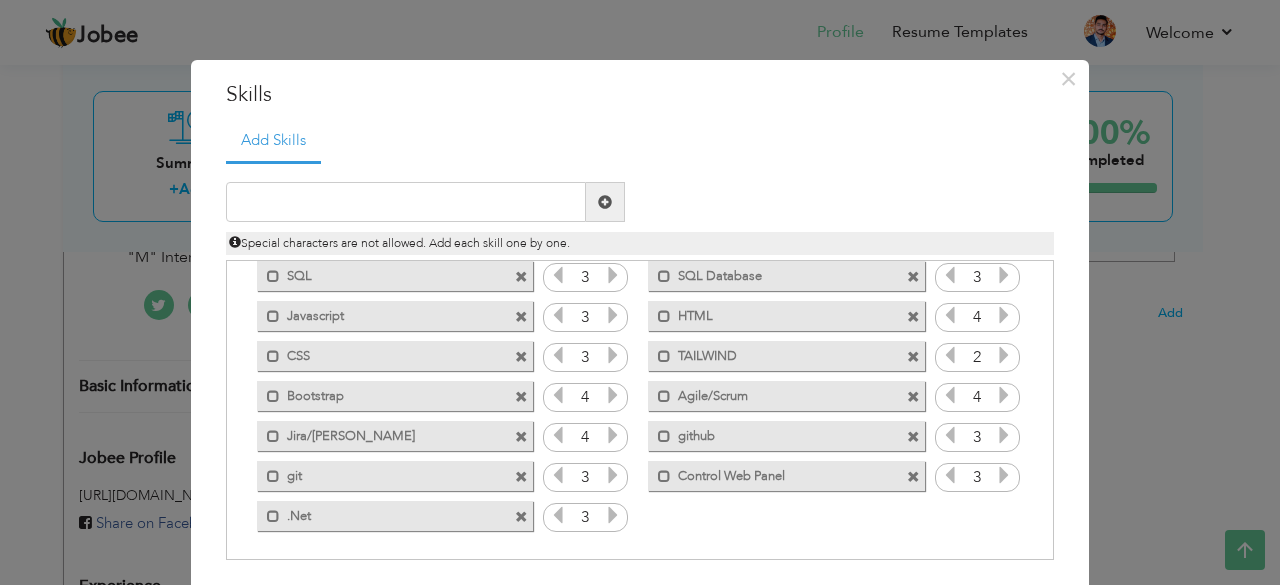 click at bounding box center [1004, 475] 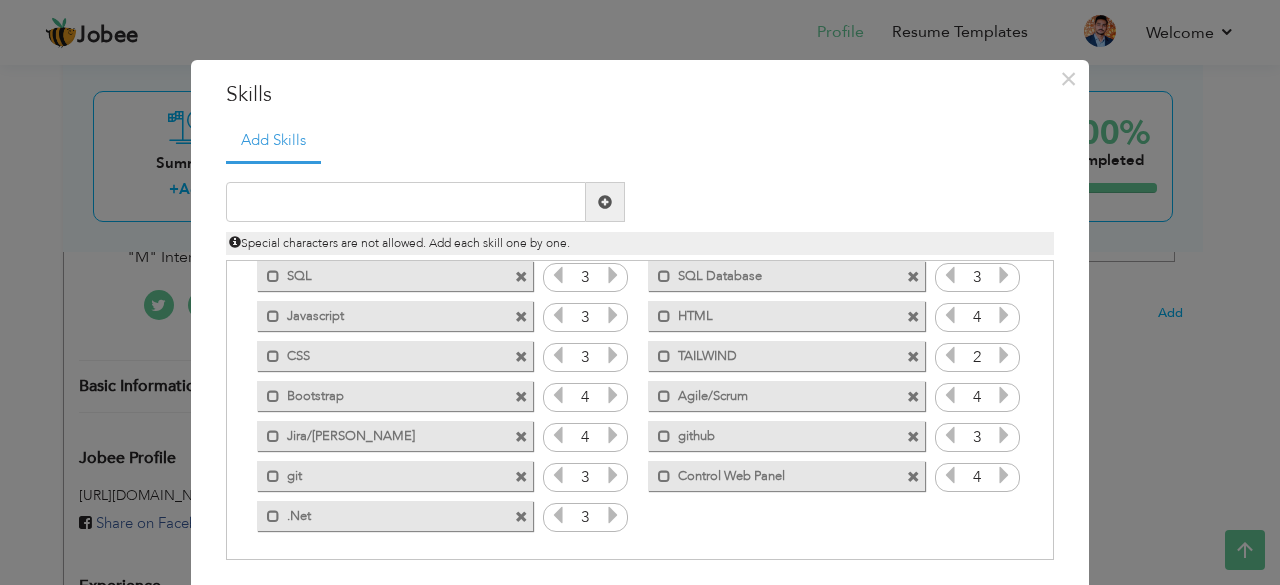 scroll, scrollTop: 79, scrollLeft: 0, axis: vertical 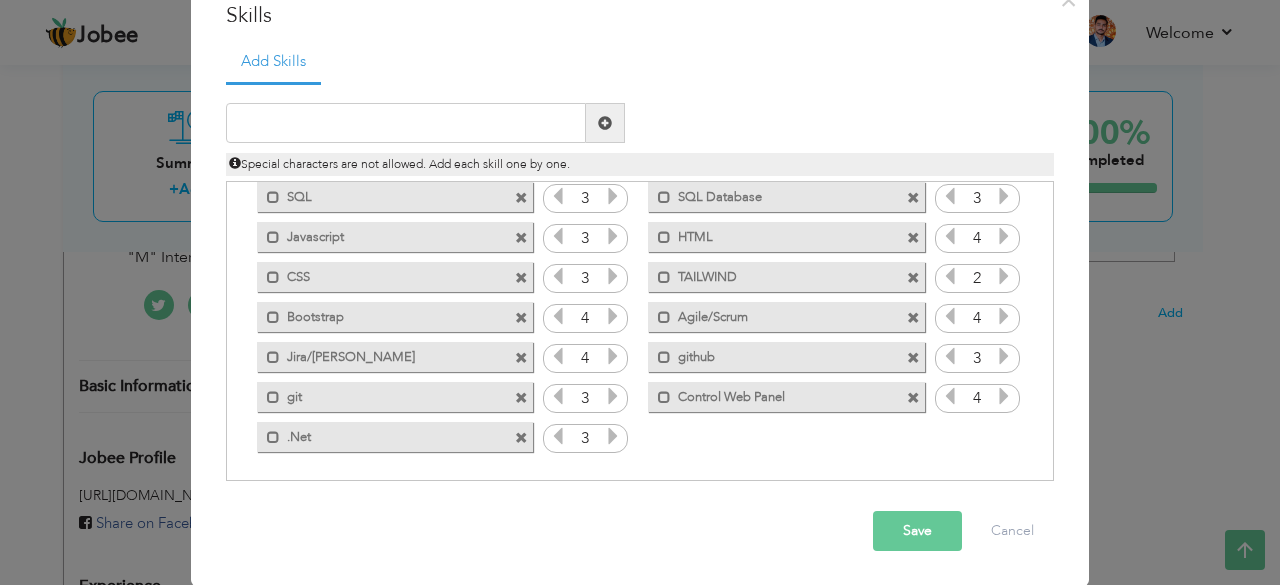 click on "Save" at bounding box center (917, 531) 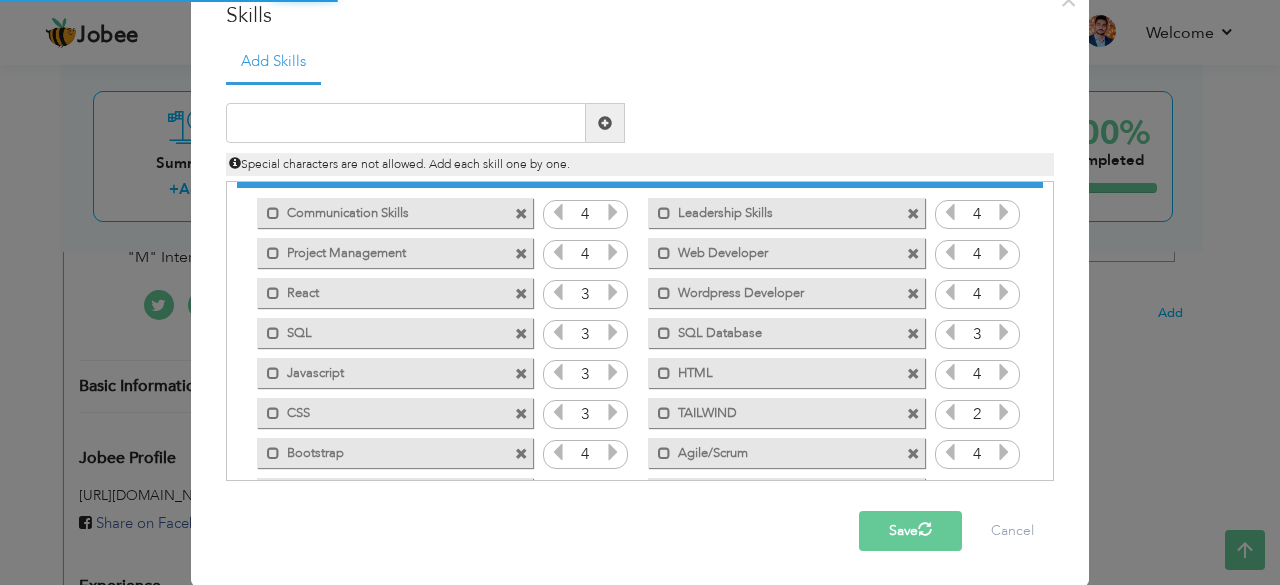 scroll, scrollTop: 0, scrollLeft: 0, axis: both 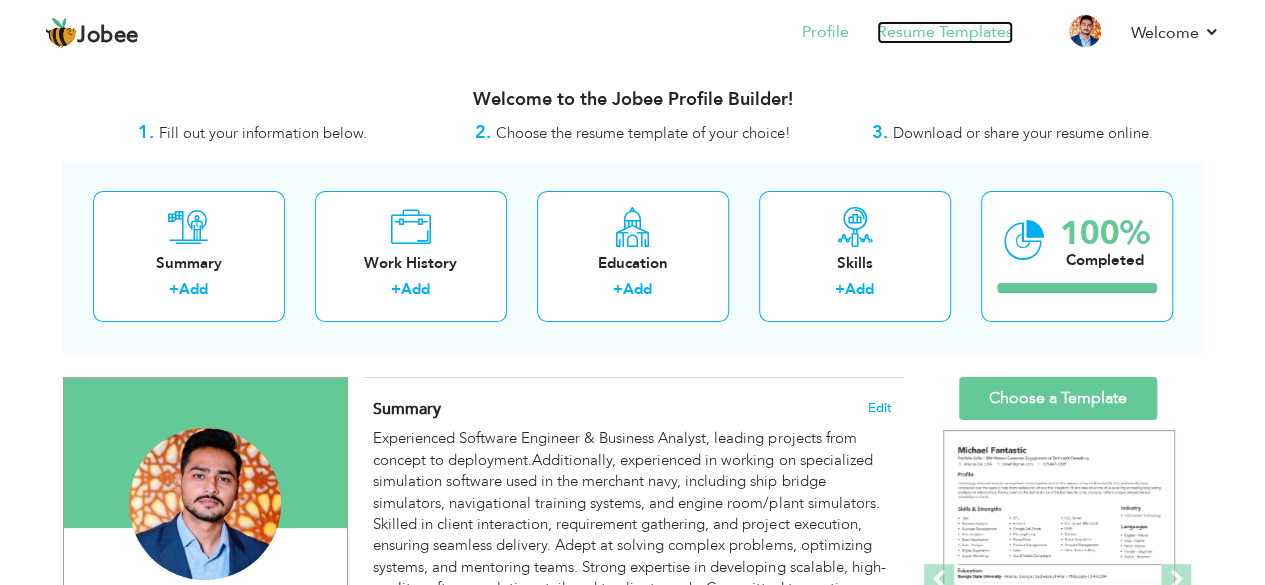 click on "Resume Templates" at bounding box center [945, 32] 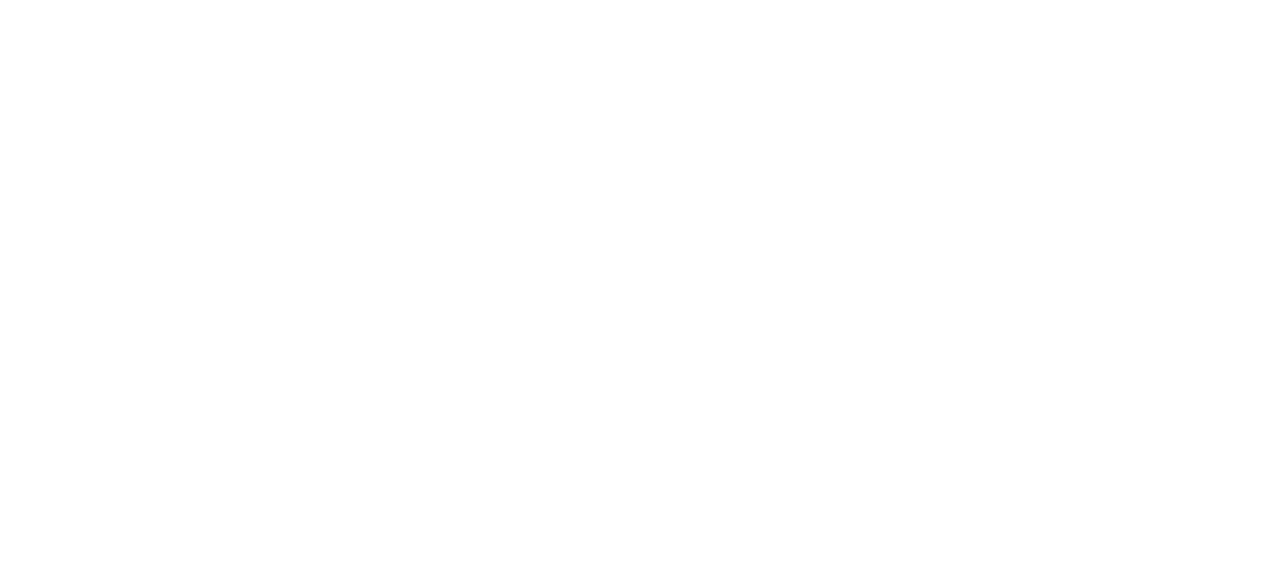 scroll, scrollTop: 0, scrollLeft: 0, axis: both 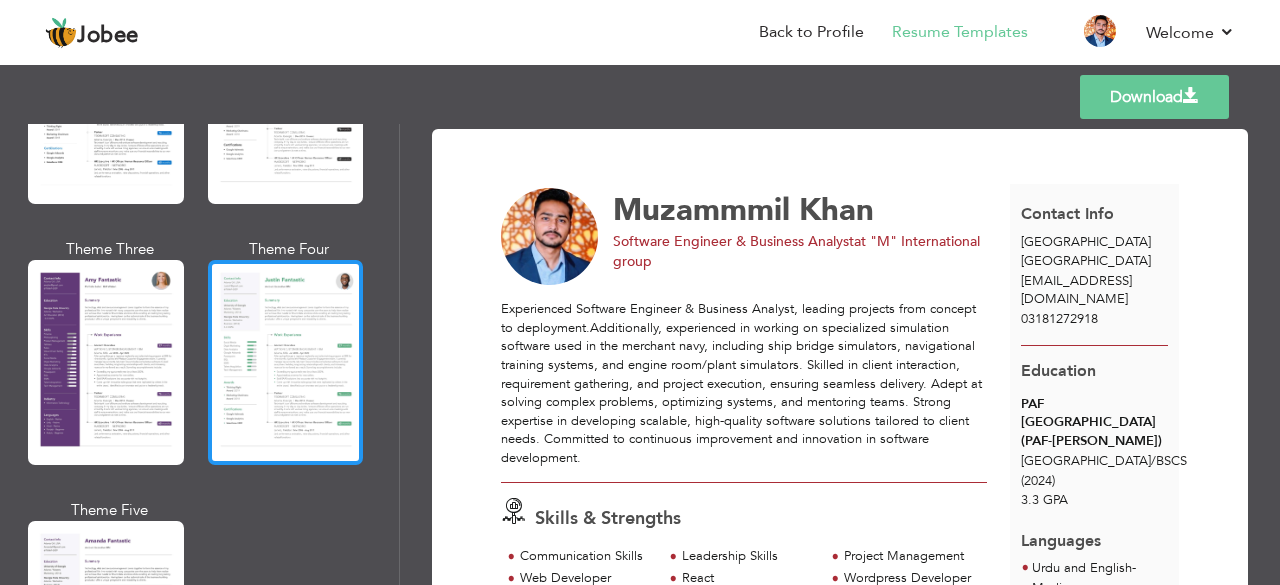 click at bounding box center [286, 362] 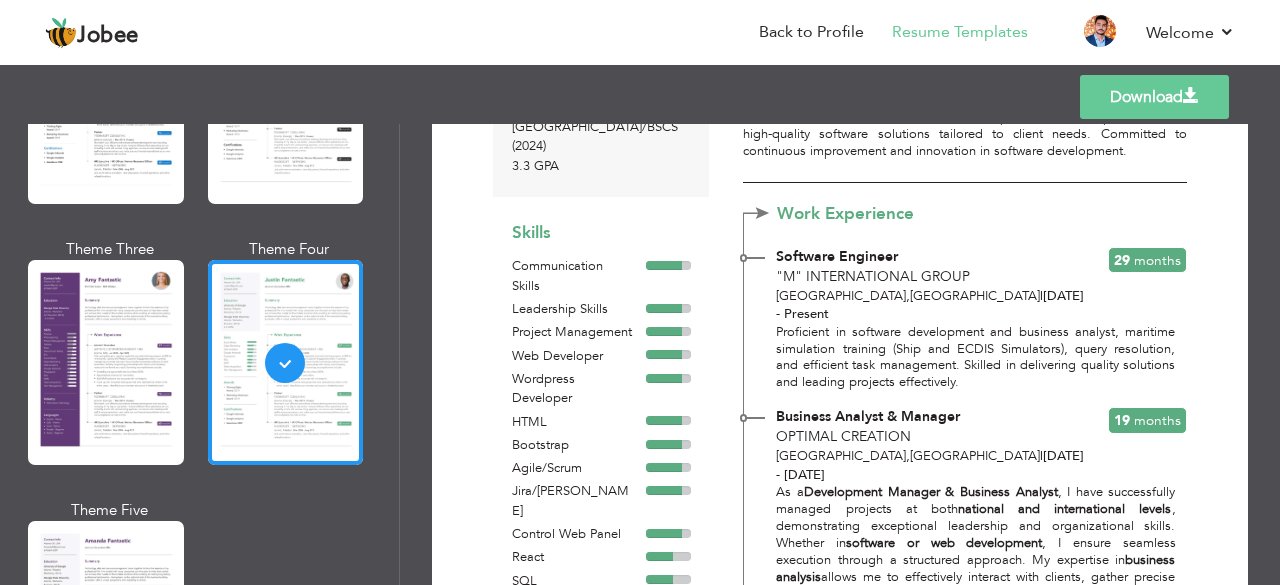 scroll, scrollTop: 337, scrollLeft: 0, axis: vertical 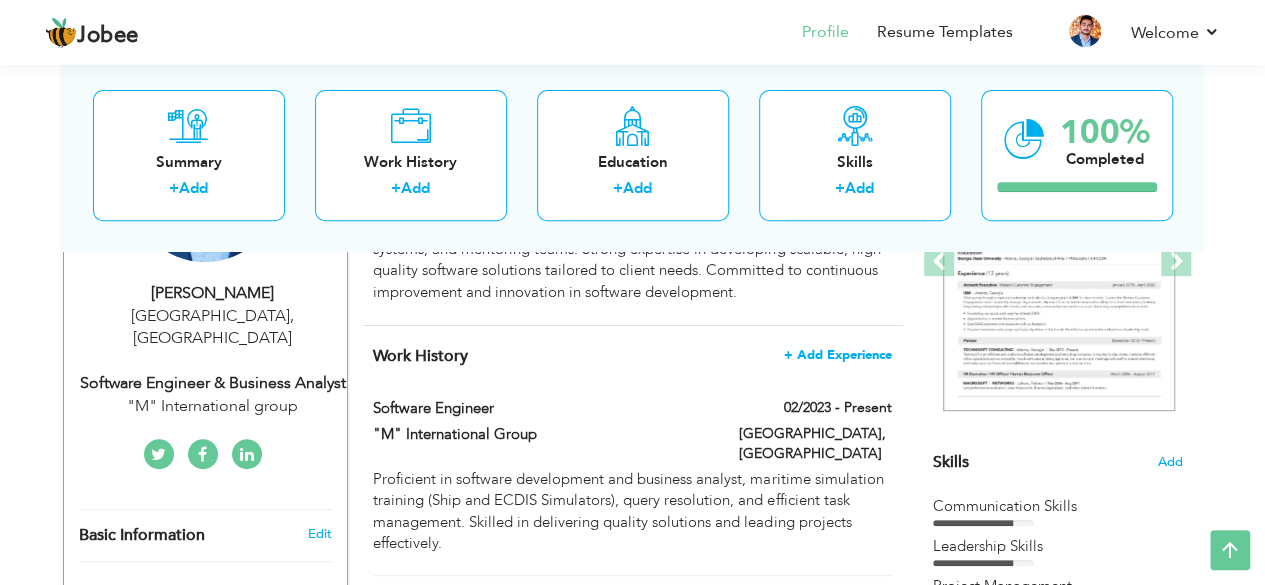 click on "+ Add Experience" at bounding box center [838, 355] 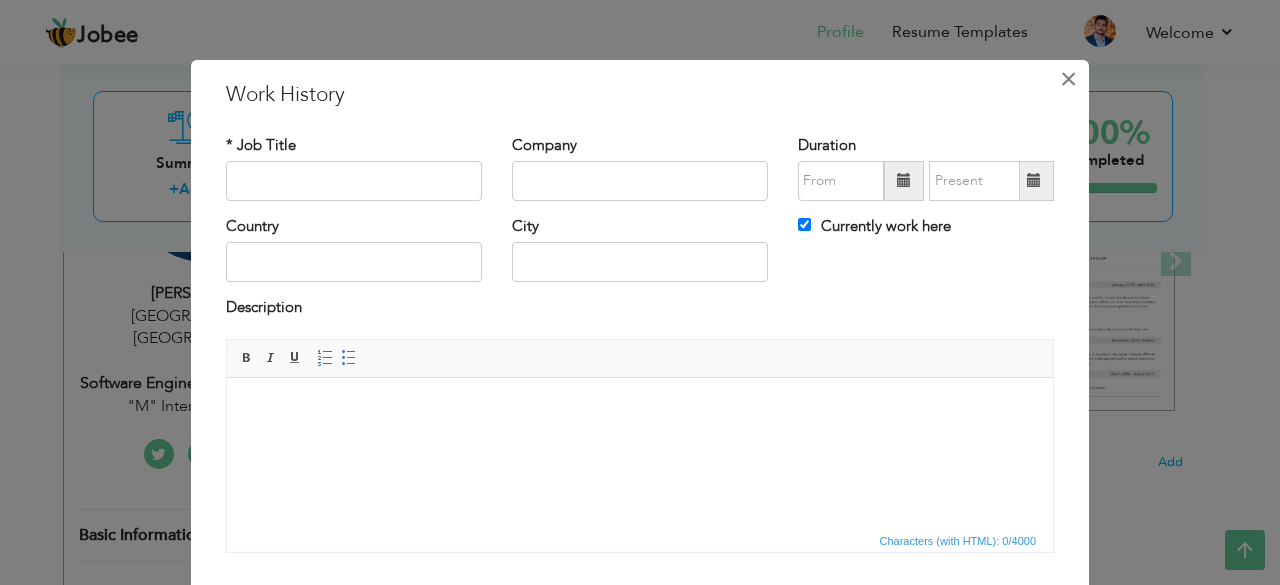 click on "×" at bounding box center (1068, 79) 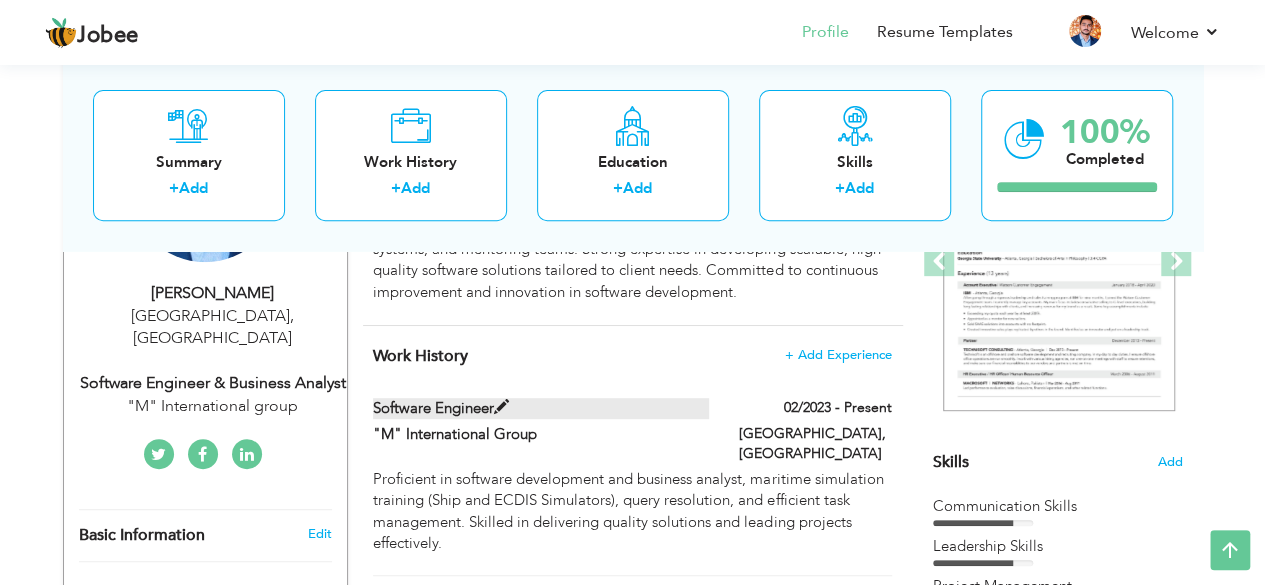 click at bounding box center [501, 407] 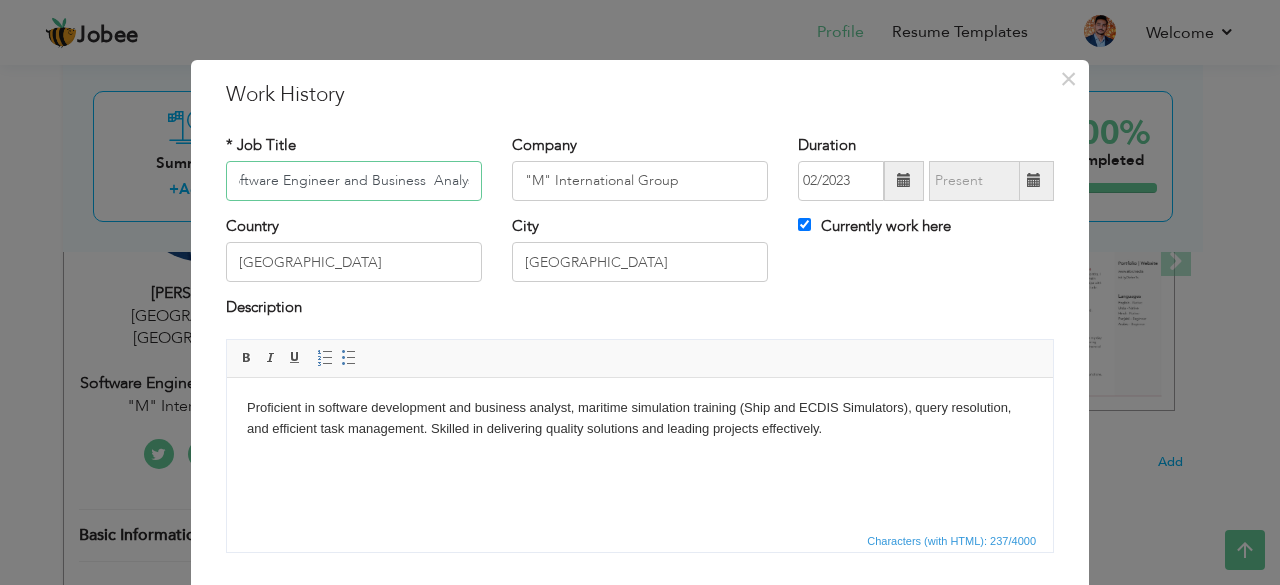 scroll, scrollTop: 0, scrollLeft: 20, axis: horizontal 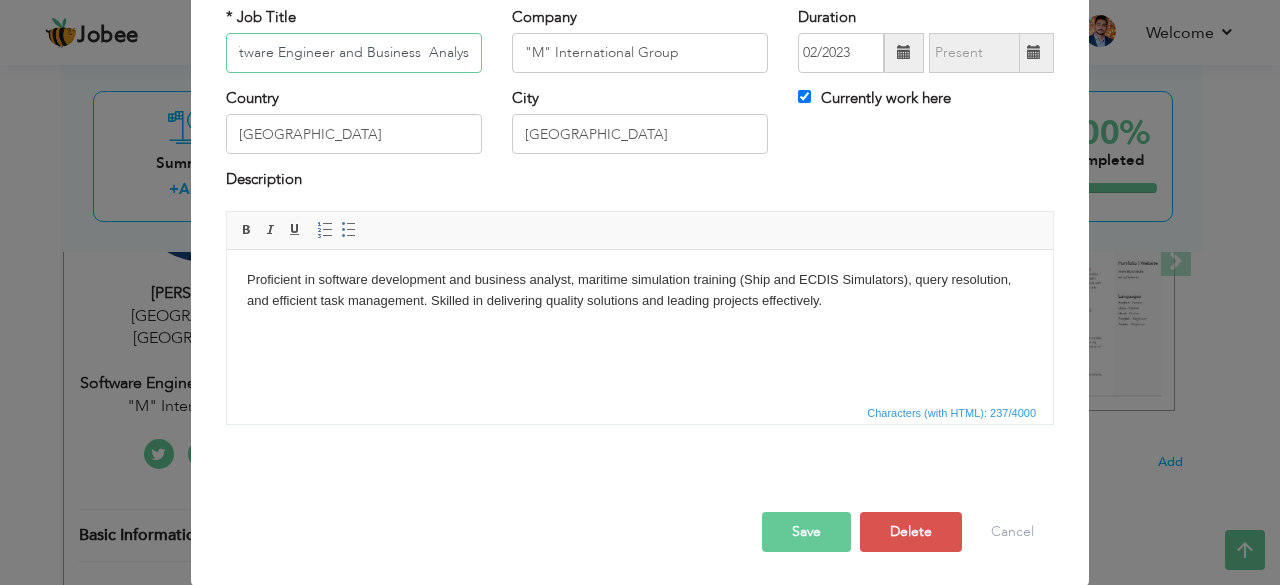 type on "Software Engineer and Business  Analyst" 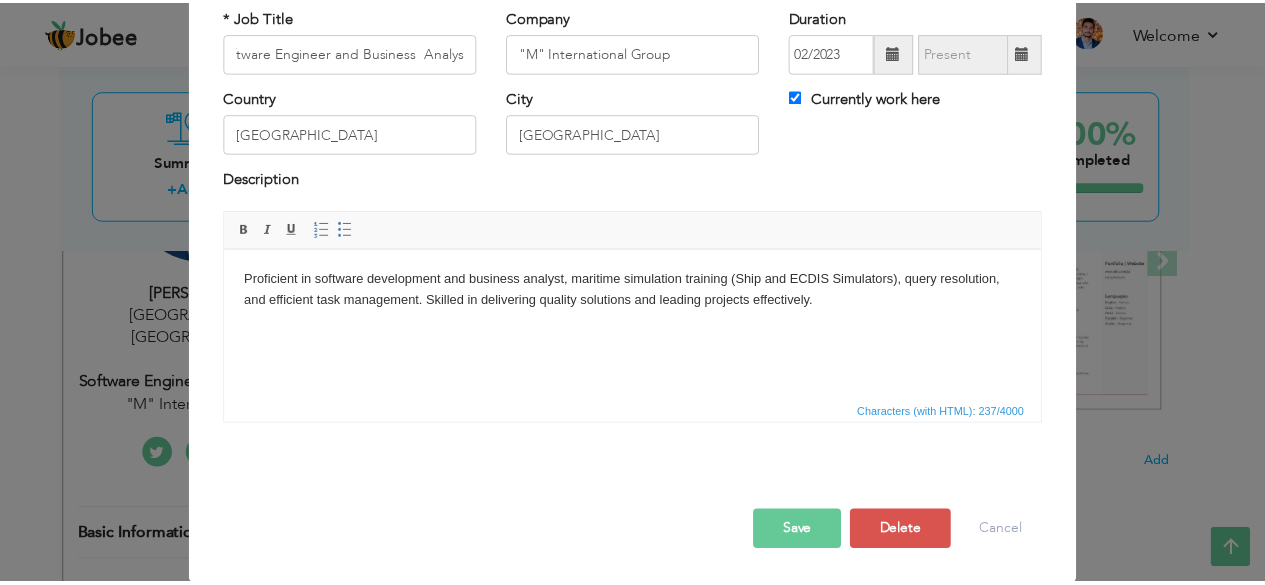 scroll, scrollTop: 0, scrollLeft: 0, axis: both 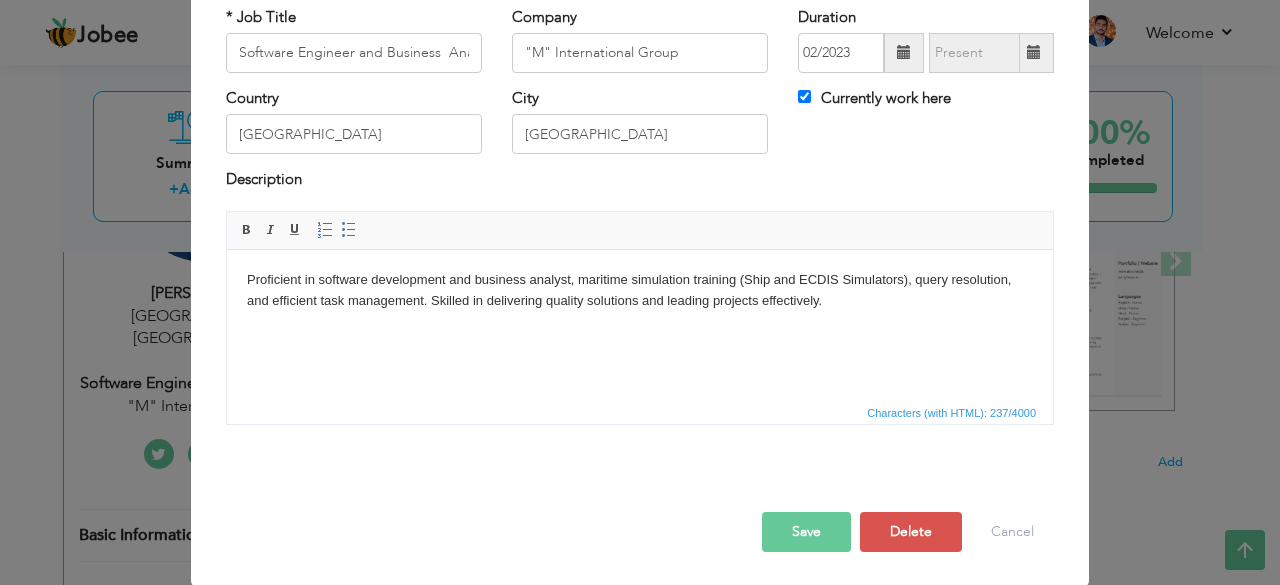 click on "Save" at bounding box center [806, 532] 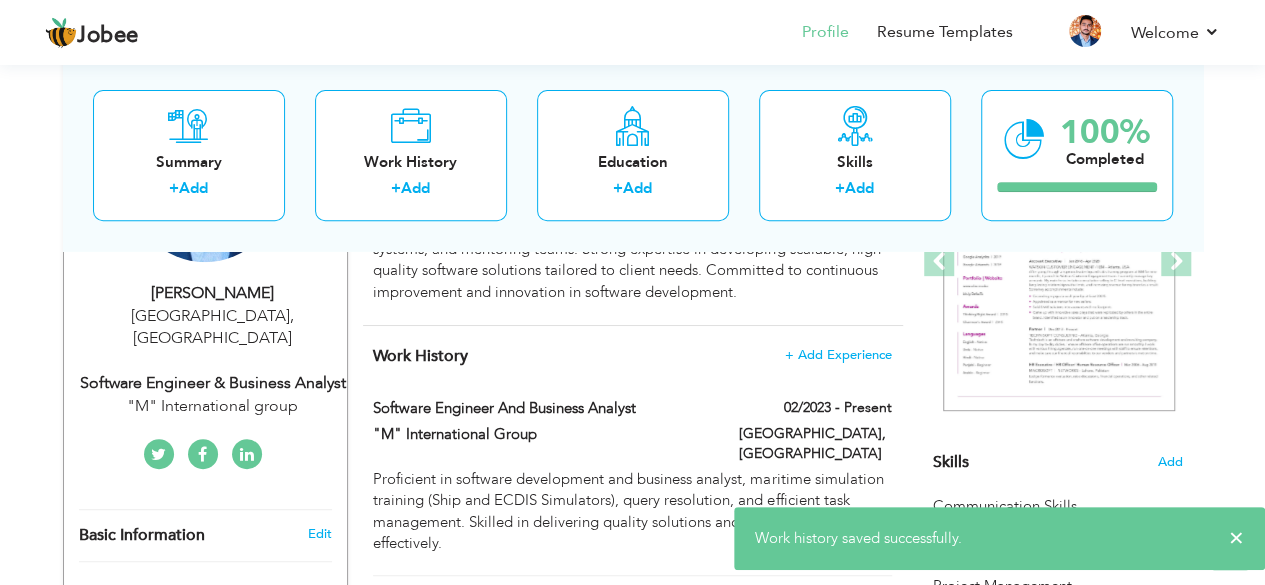 scroll, scrollTop: 0, scrollLeft: 0, axis: both 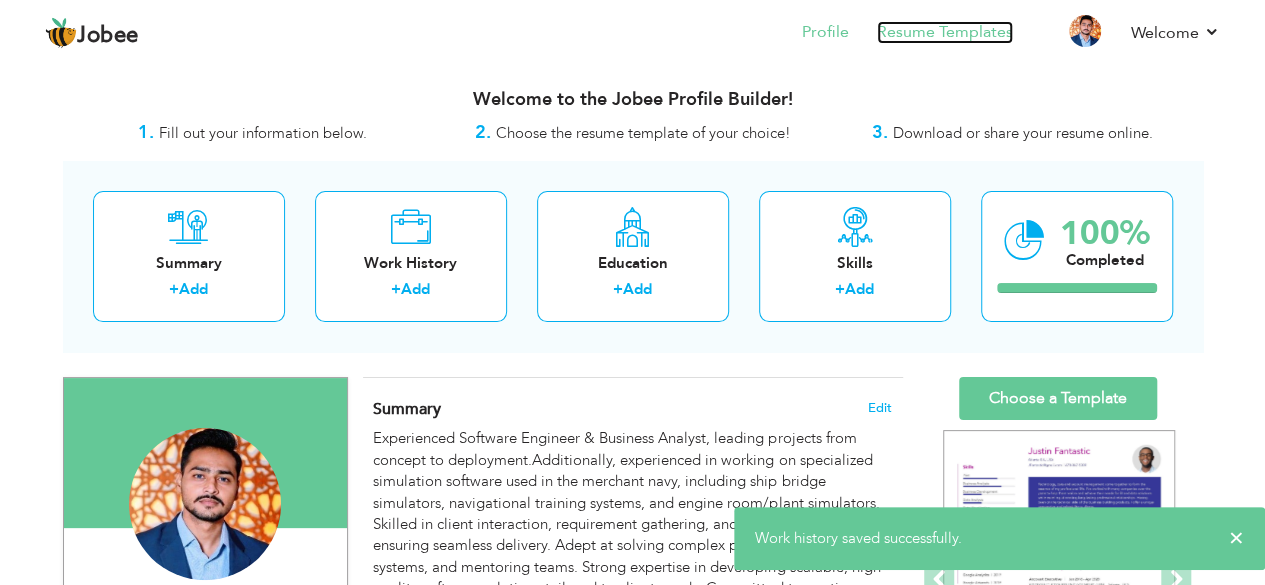 click on "Resume Templates" at bounding box center [945, 32] 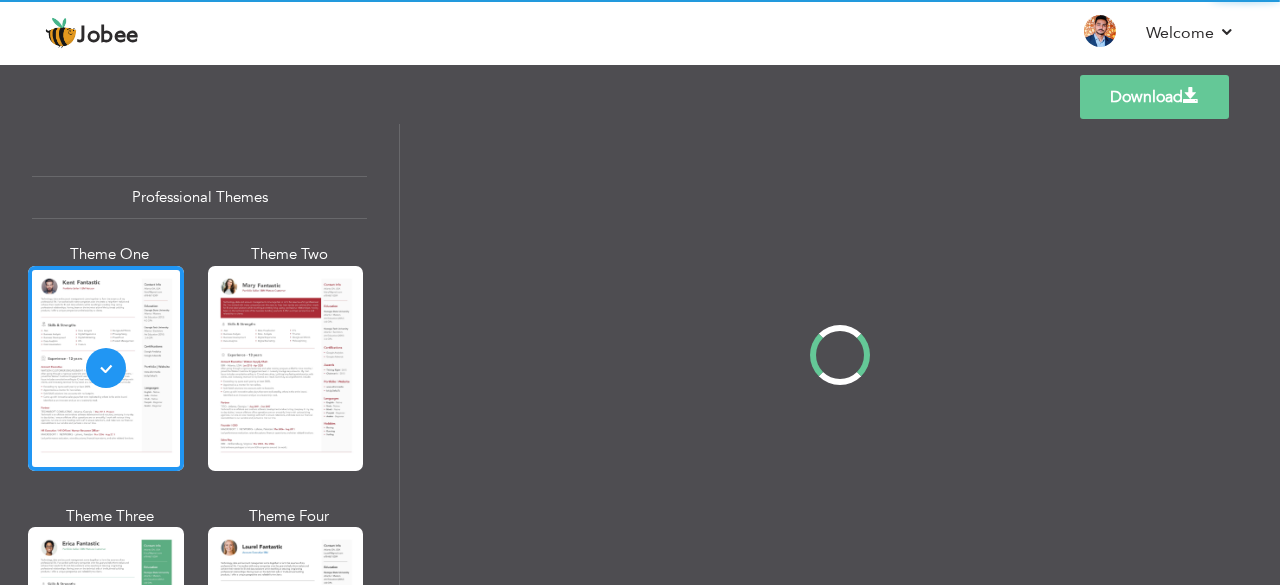 scroll, scrollTop: 0, scrollLeft: 0, axis: both 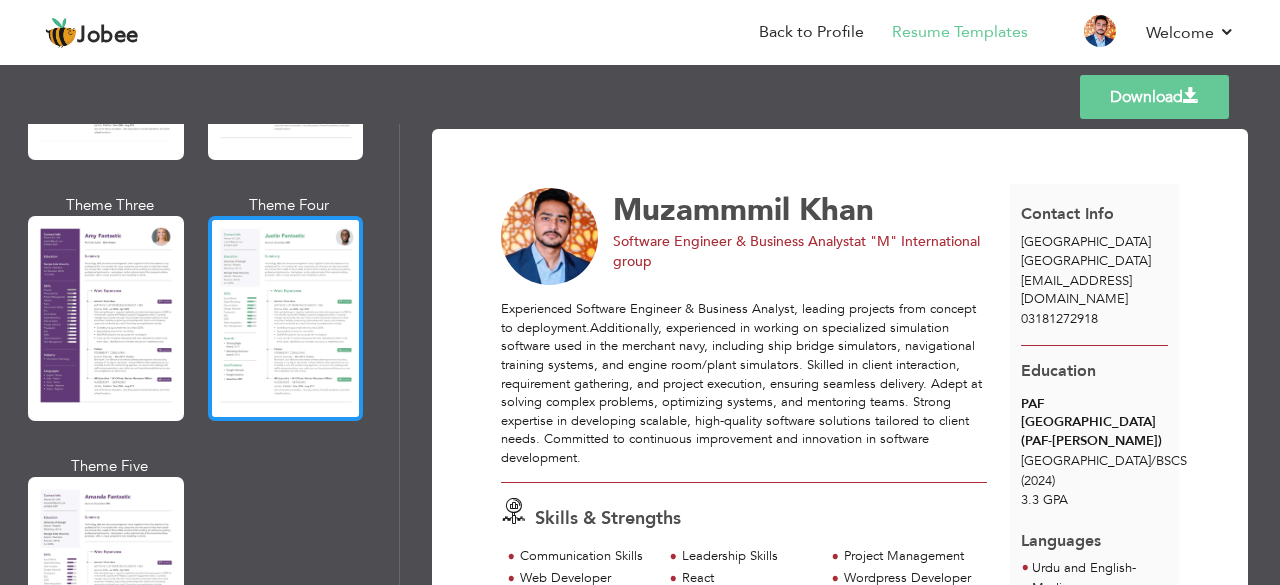 click at bounding box center [286, 318] 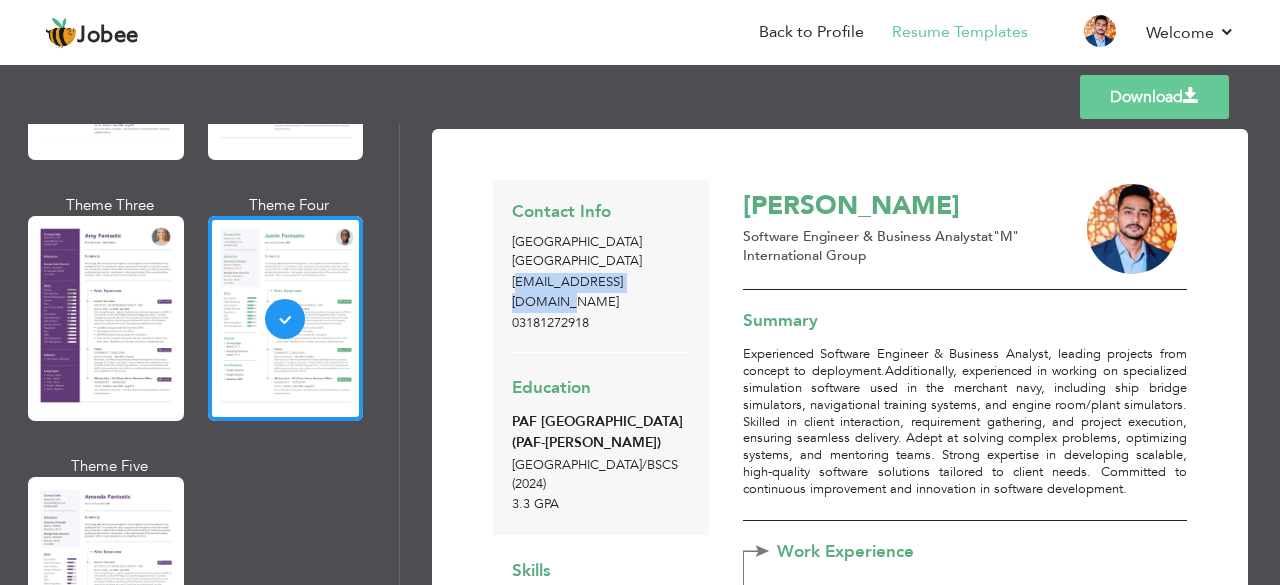 drag, startPoint x: 671, startPoint y: 281, endPoint x: 524, endPoint y: 274, distance: 147.16656 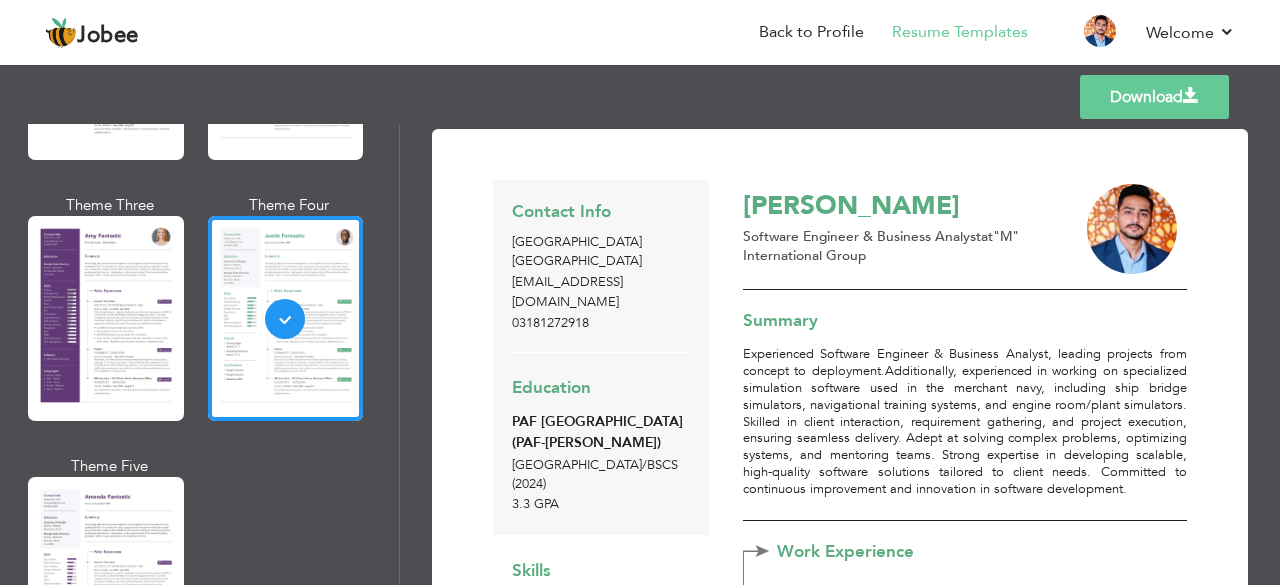click on "Contact Info
Karachi   Pakistan
justinkhan596@gmail.com
03181272918" at bounding box center (601, 266) 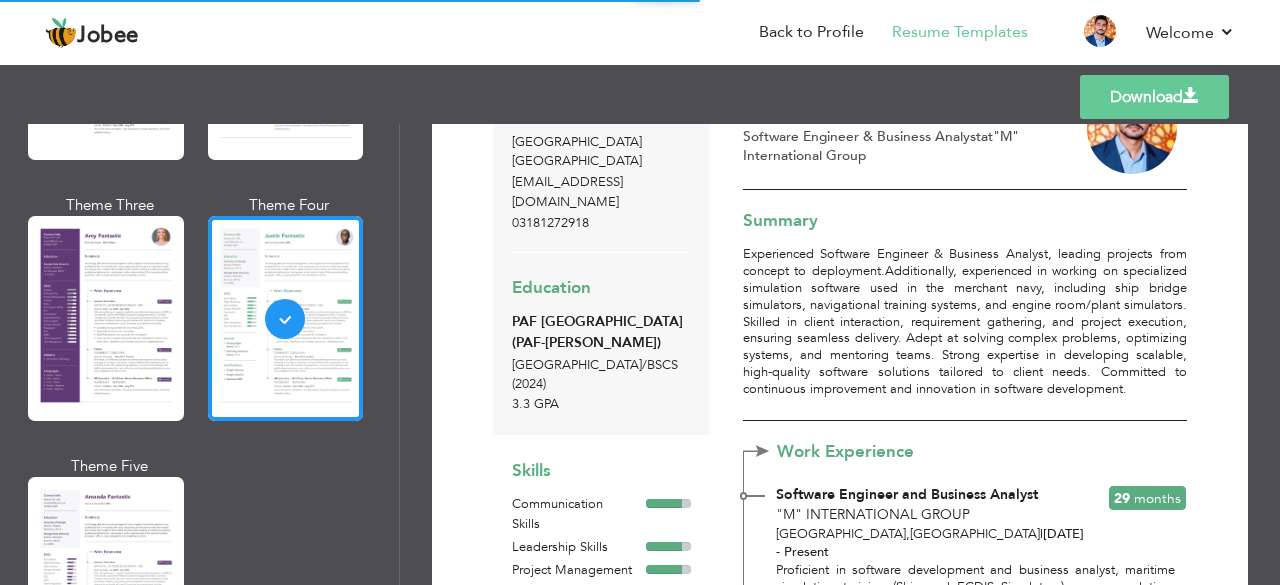 scroll, scrollTop: 0, scrollLeft: 0, axis: both 